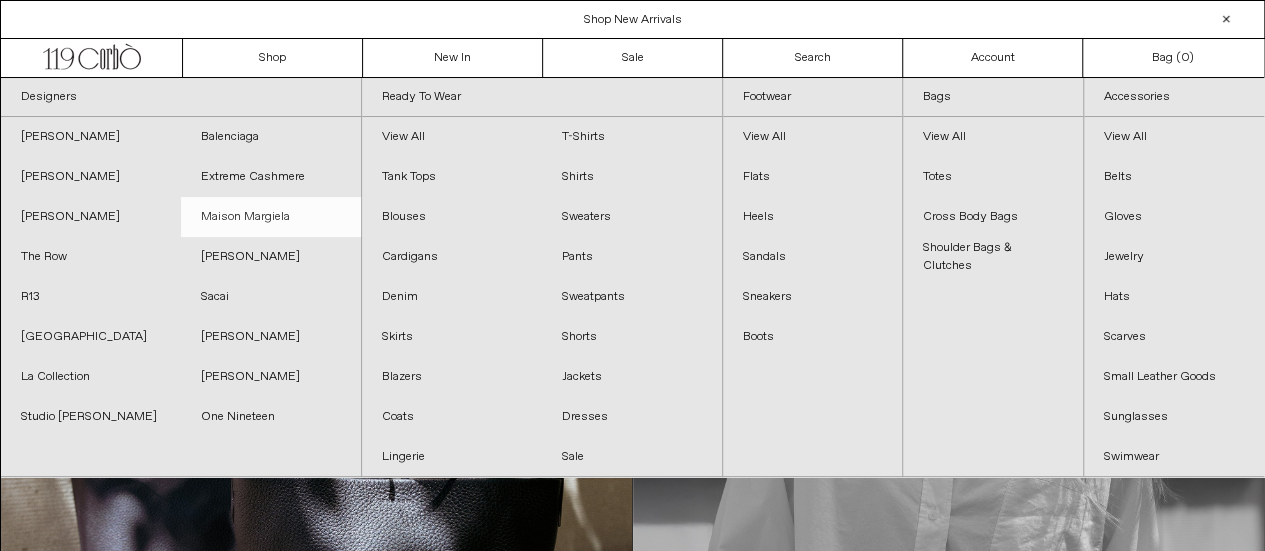 scroll, scrollTop: 0, scrollLeft: 0, axis: both 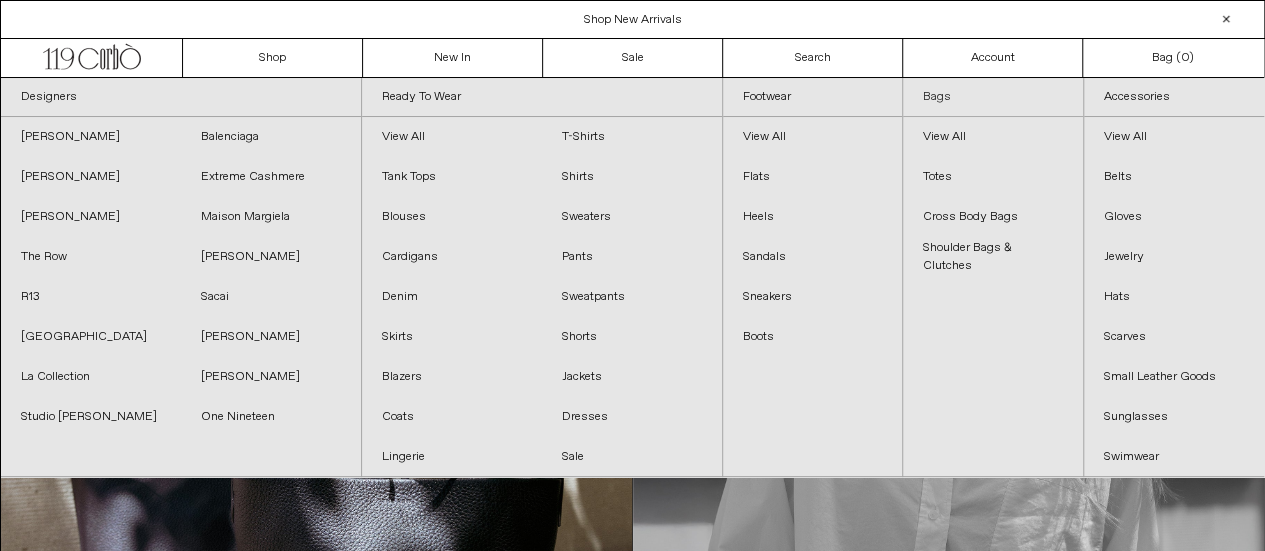 click on "Bags" at bounding box center [993, 97] 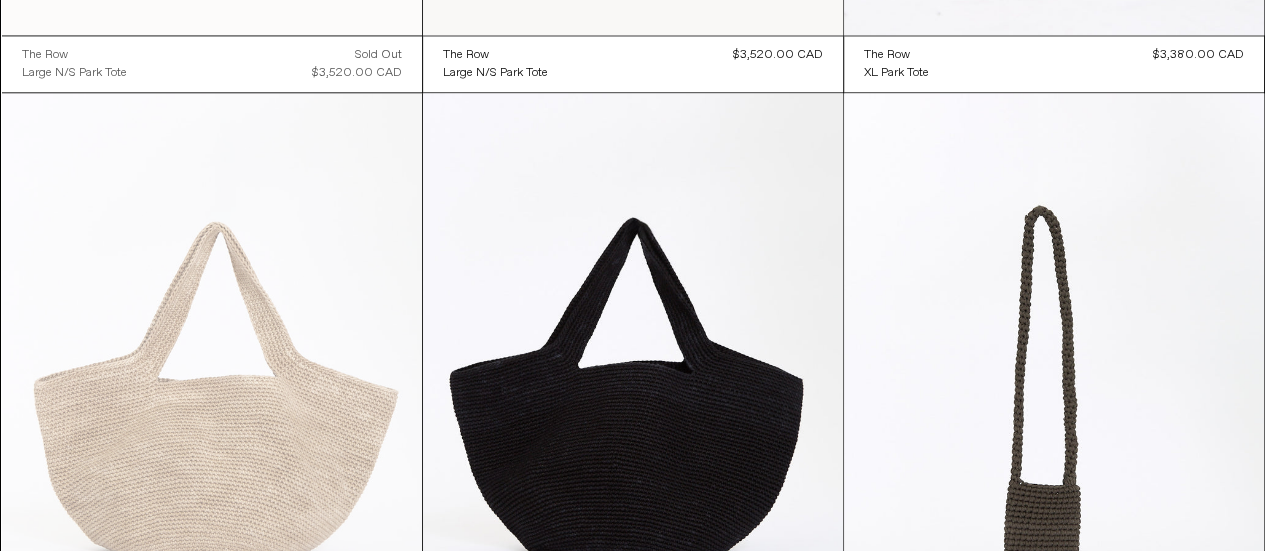 scroll, scrollTop: 1700, scrollLeft: 0, axis: vertical 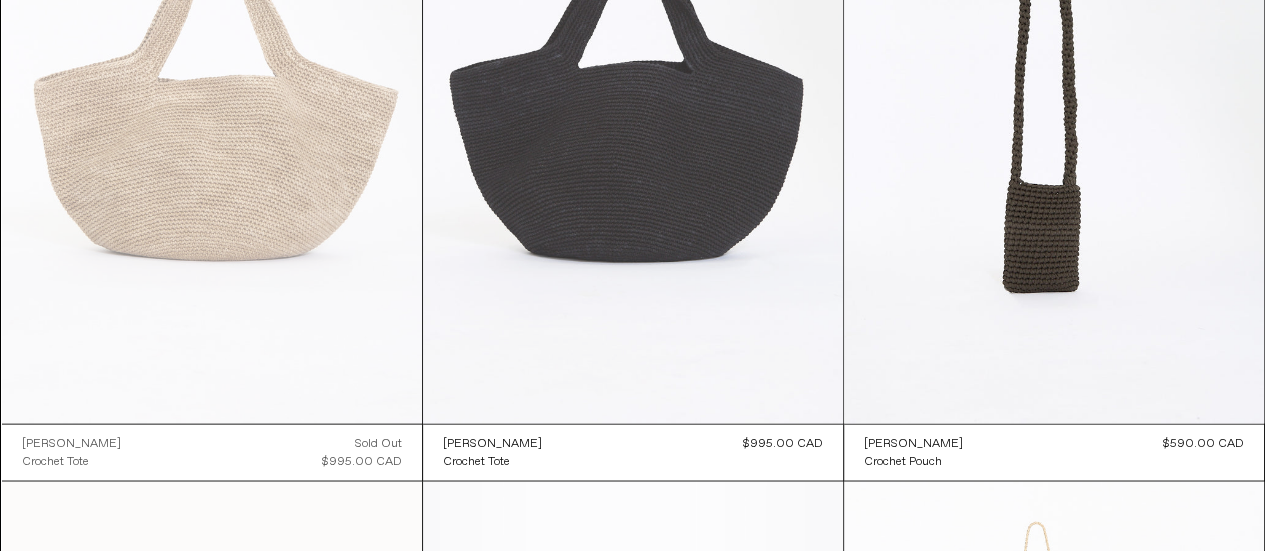 click at bounding box center [633, 108] 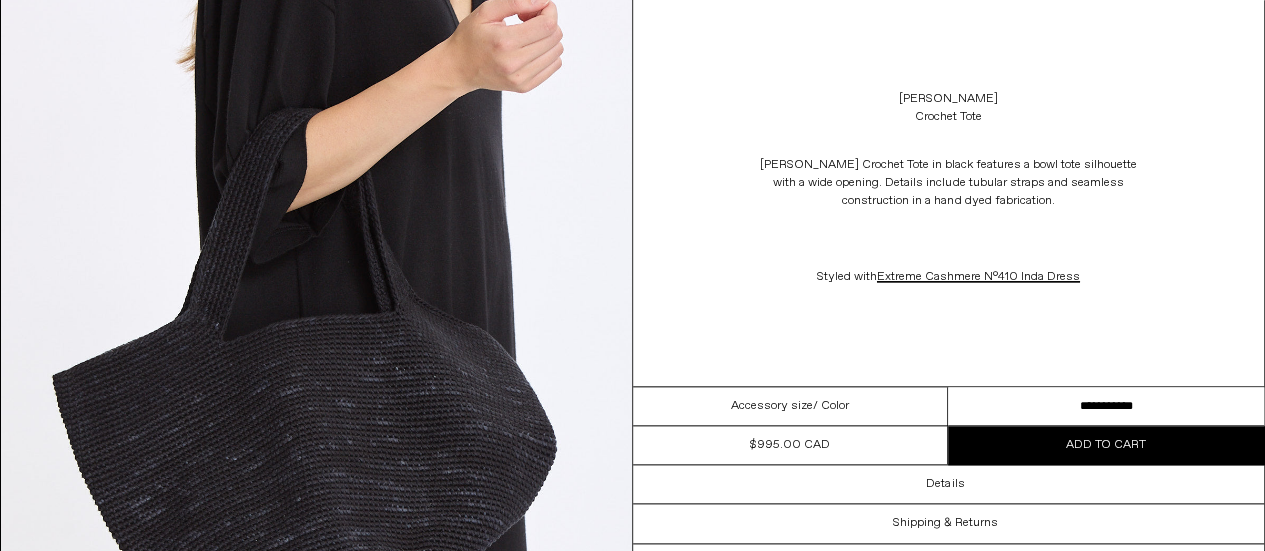 scroll, scrollTop: 1100, scrollLeft: 0, axis: vertical 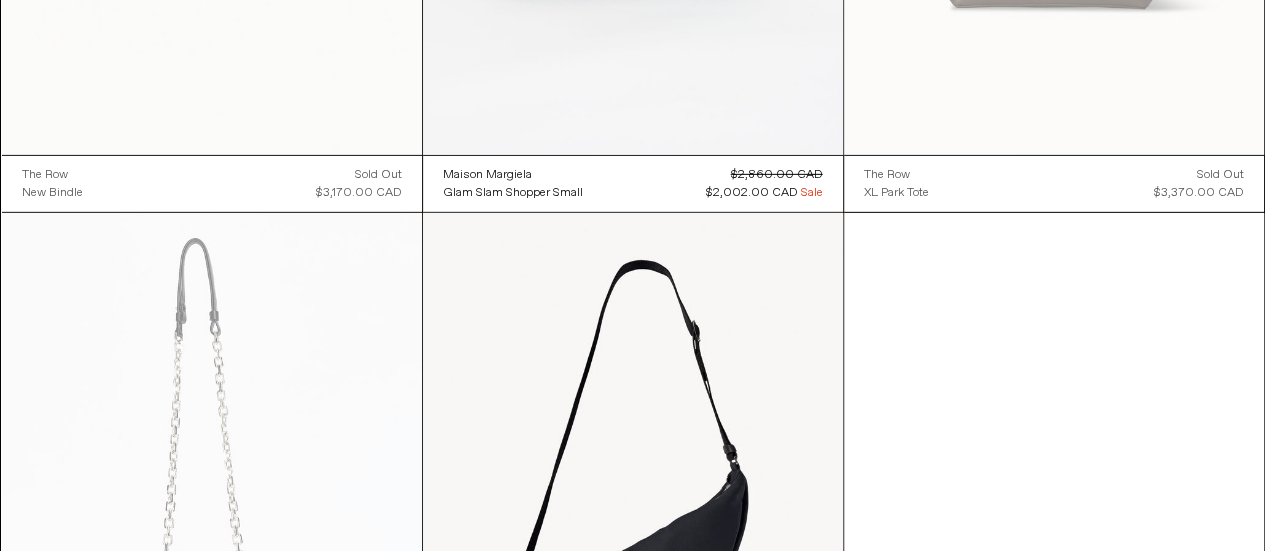 click at bounding box center (633, -160) 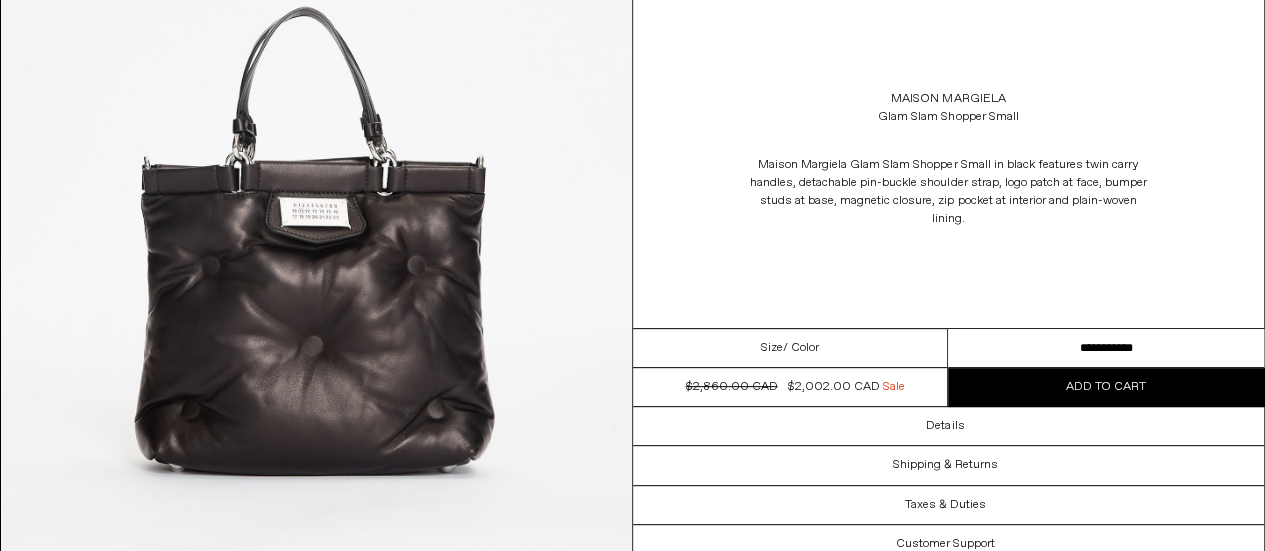 scroll, scrollTop: 0, scrollLeft: 0, axis: both 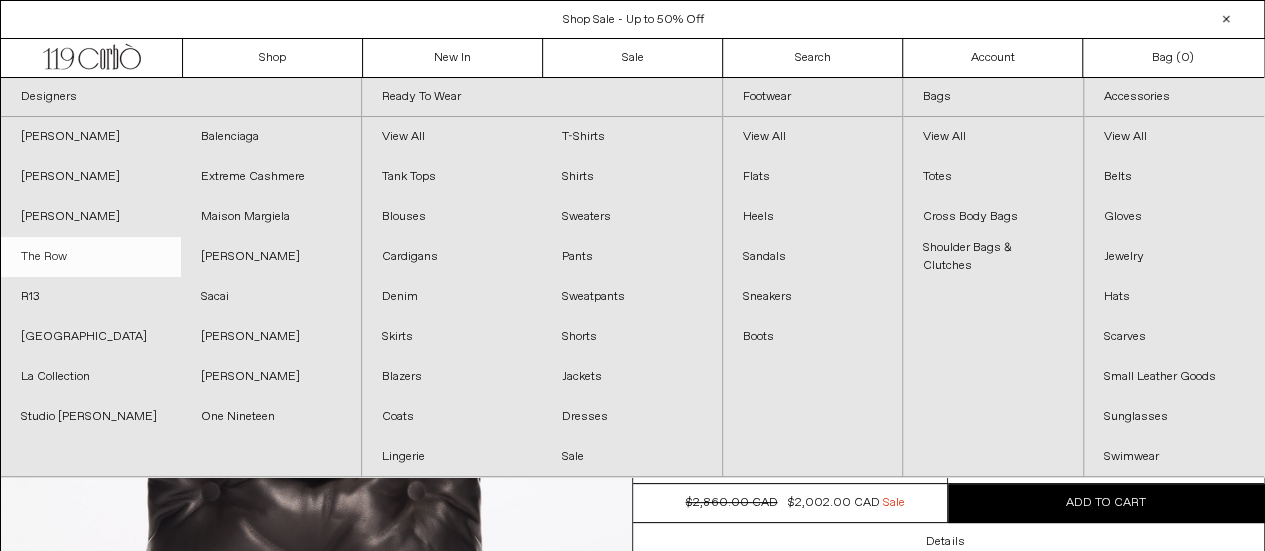 click on "The Row" at bounding box center [91, 257] 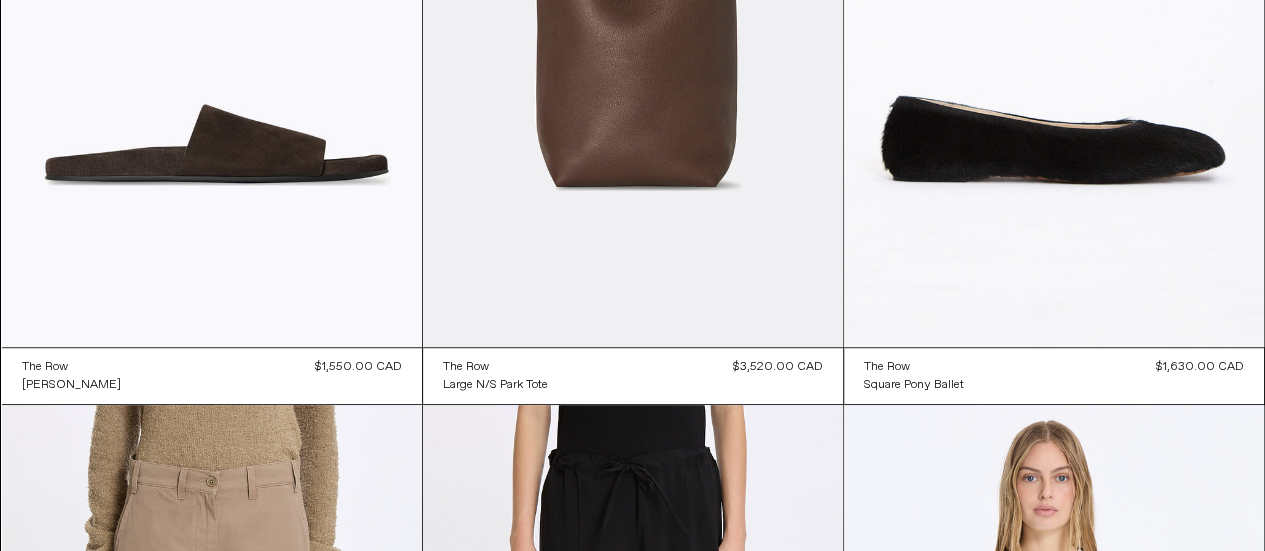 scroll, scrollTop: 0, scrollLeft: 0, axis: both 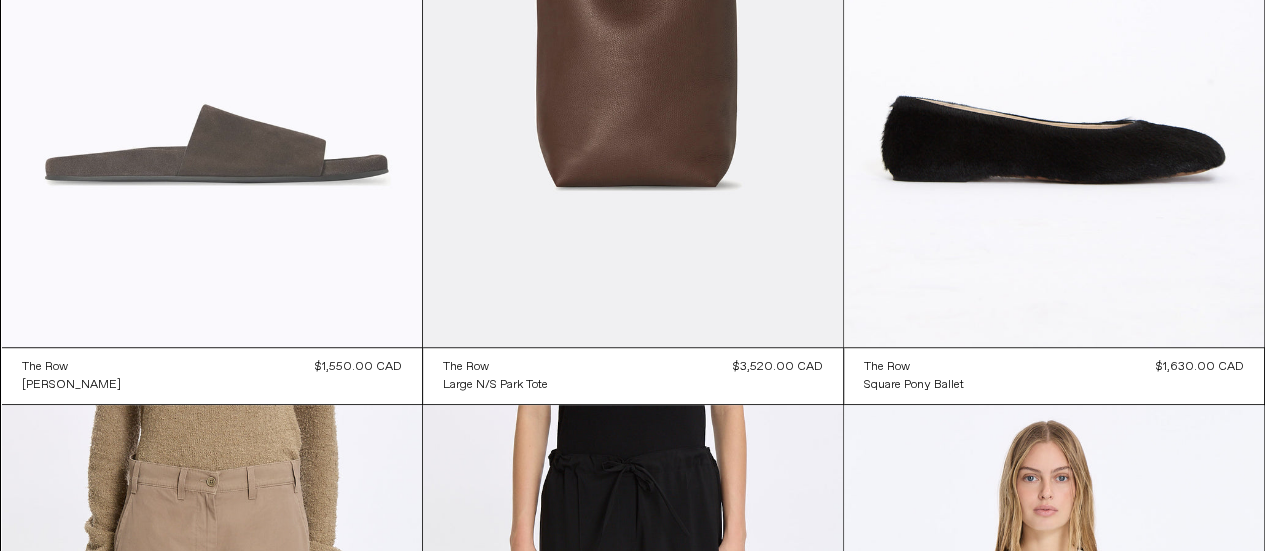 click at bounding box center (212, 32) 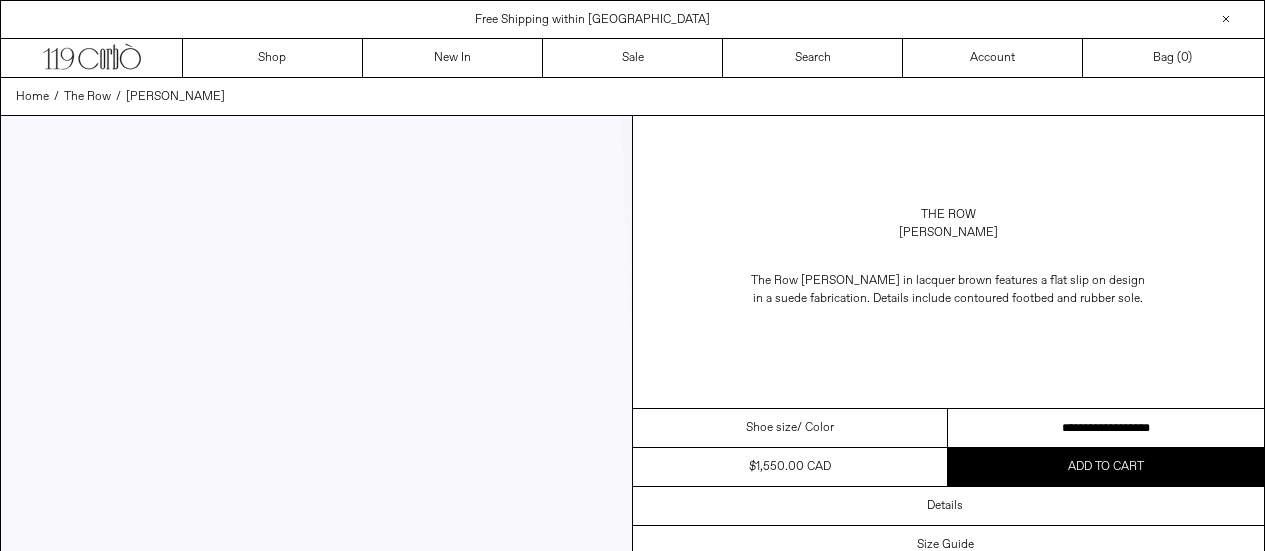 scroll, scrollTop: 0, scrollLeft: 0, axis: both 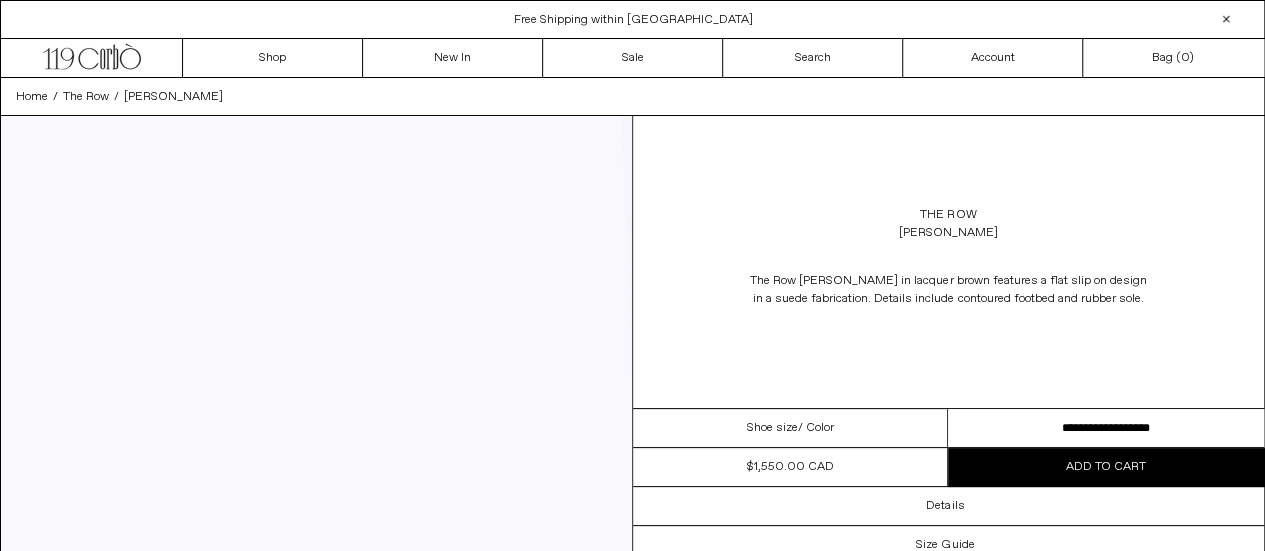 click on "**********" at bounding box center (1106, 428) 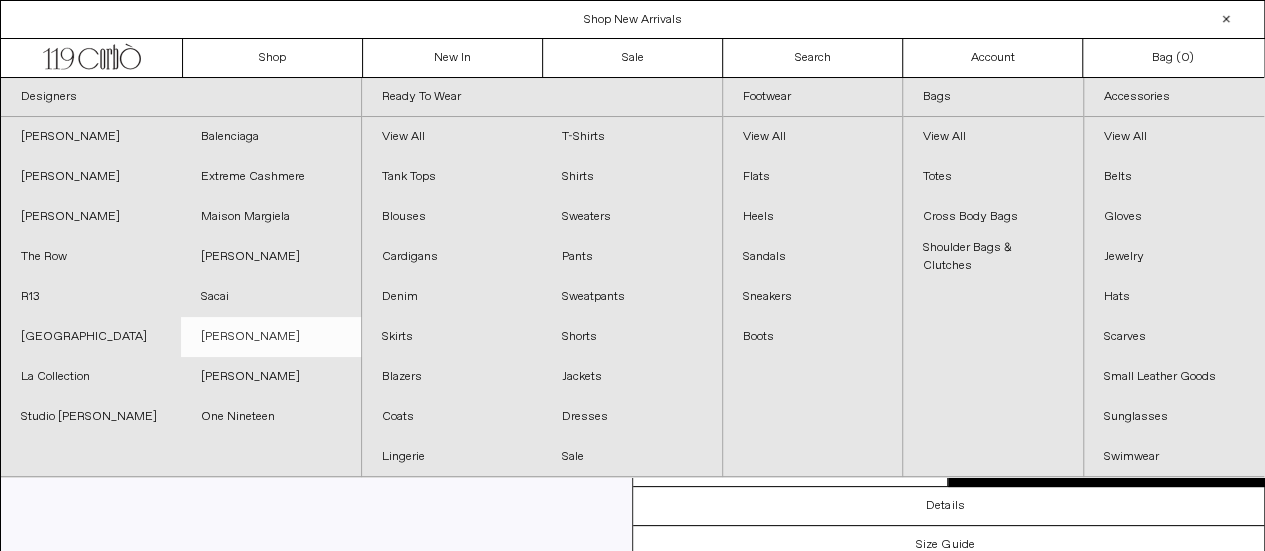 click on "[PERSON_NAME]" at bounding box center [271, 337] 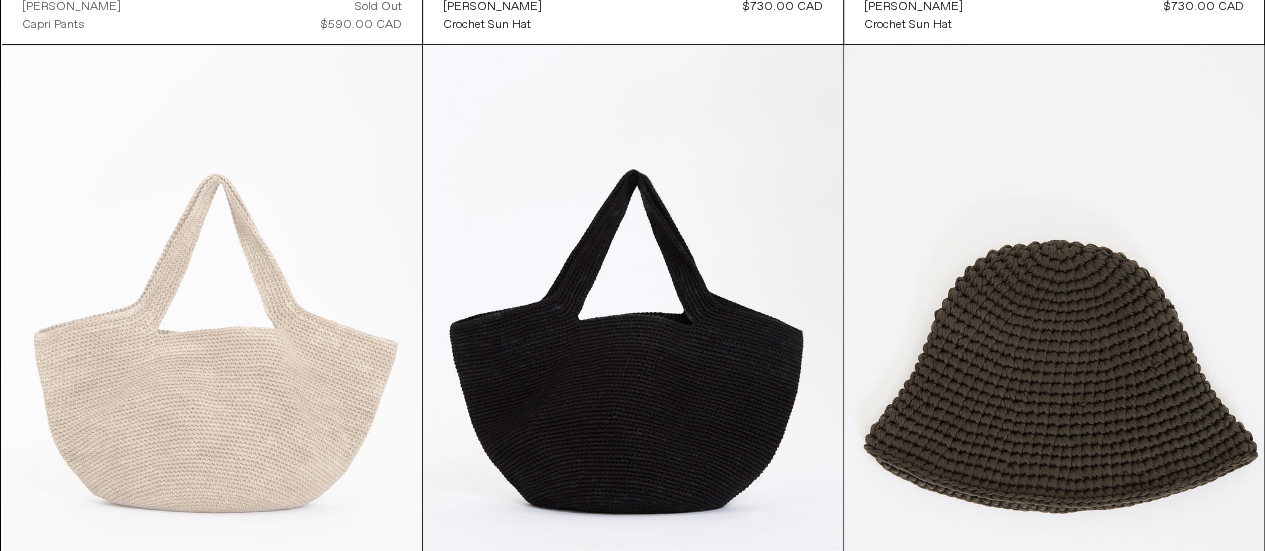 scroll, scrollTop: 4700, scrollLeft: 0, axis: vertical 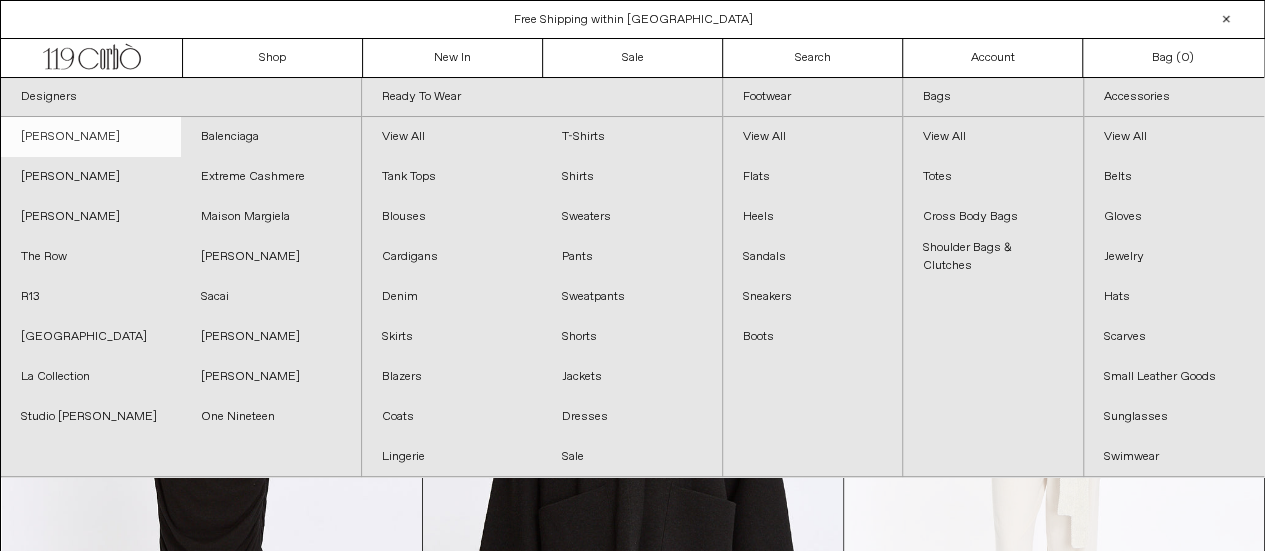 click on "[PERSON_NAME]" at bounding box center (91, 137) 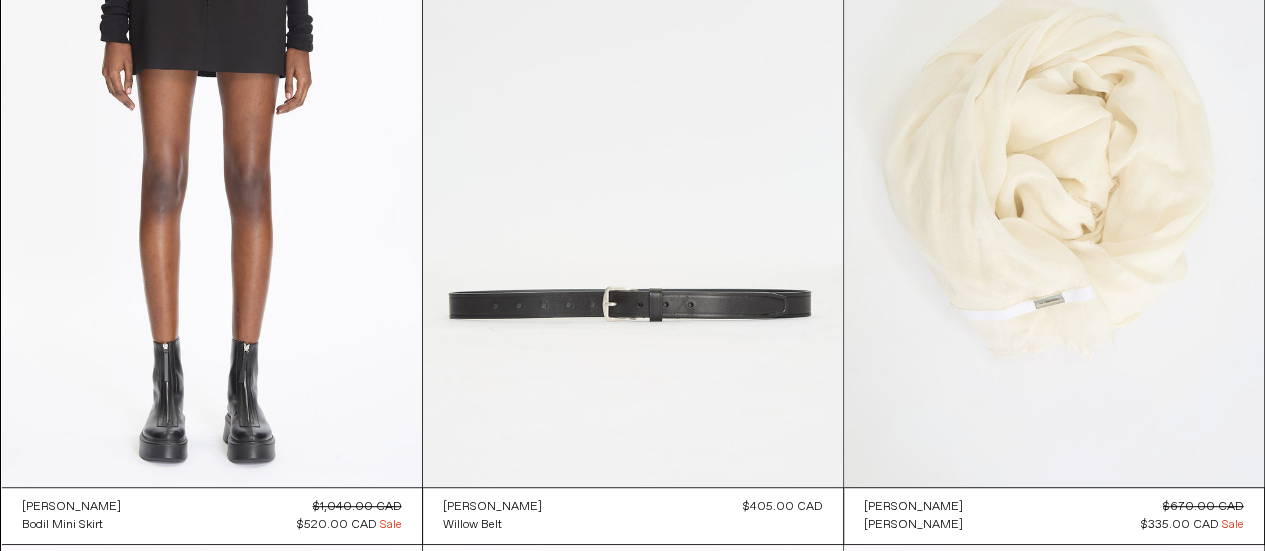 scroll, scrollTop: 0, scrollLeft: 0, axis: both 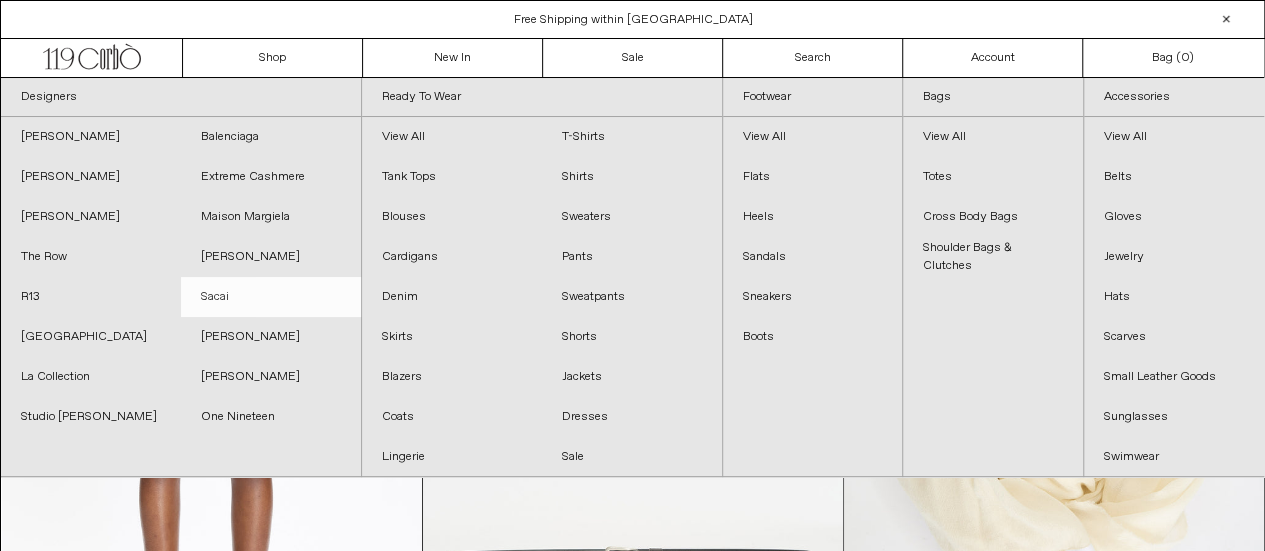 click on "Sacai" at bounding box center (271, 297) 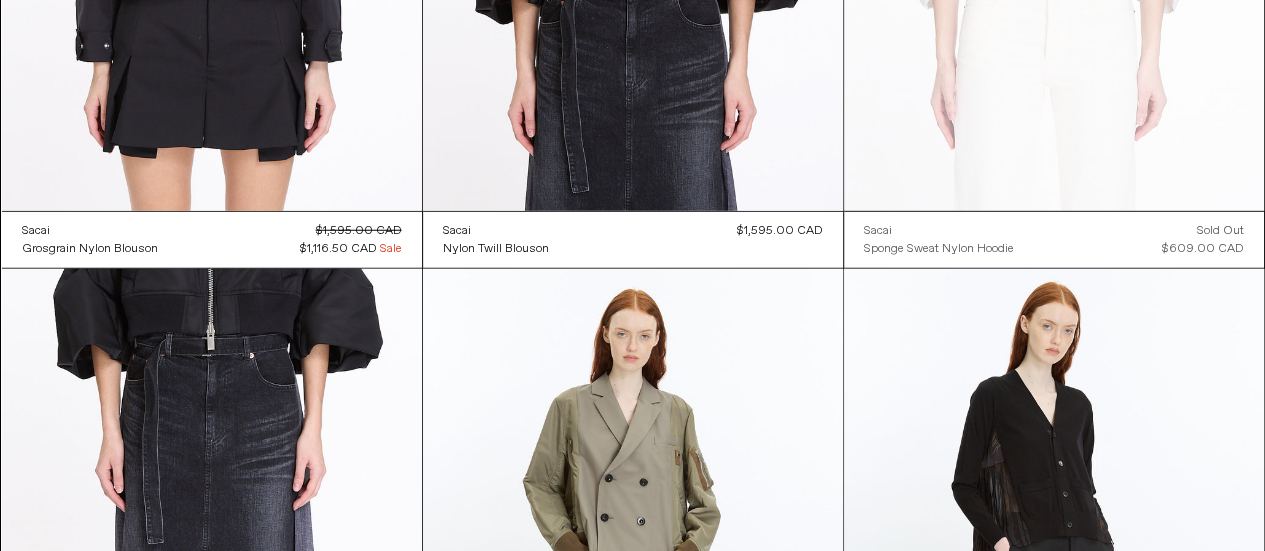 scroll, scrollTop: 3000, scrollLeft: 0, axis: vertical 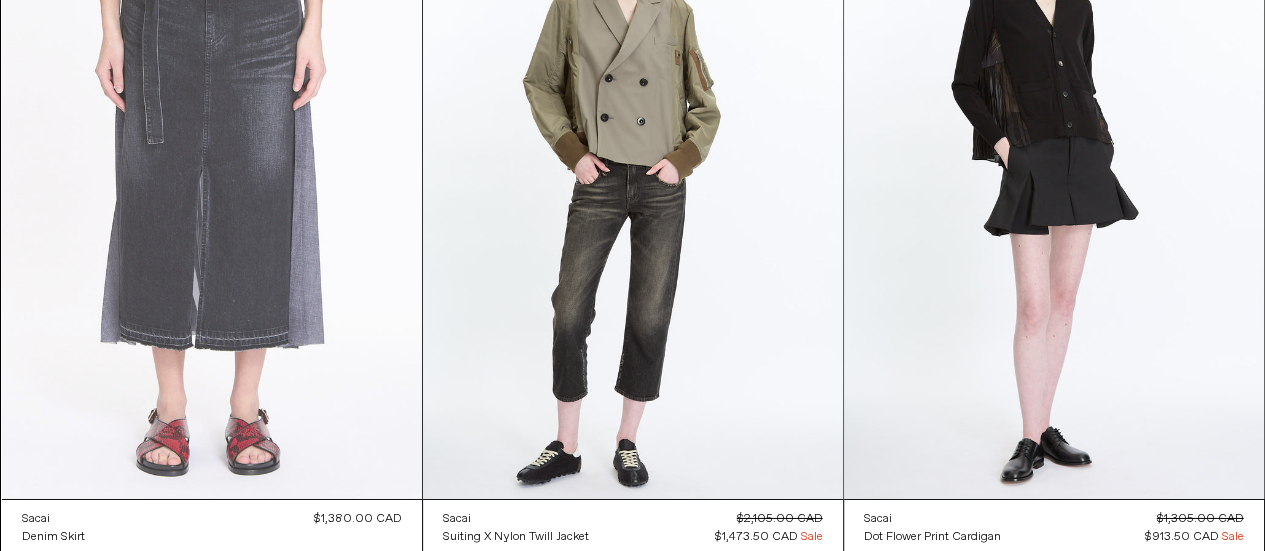 click at bounding box center [212, 184] 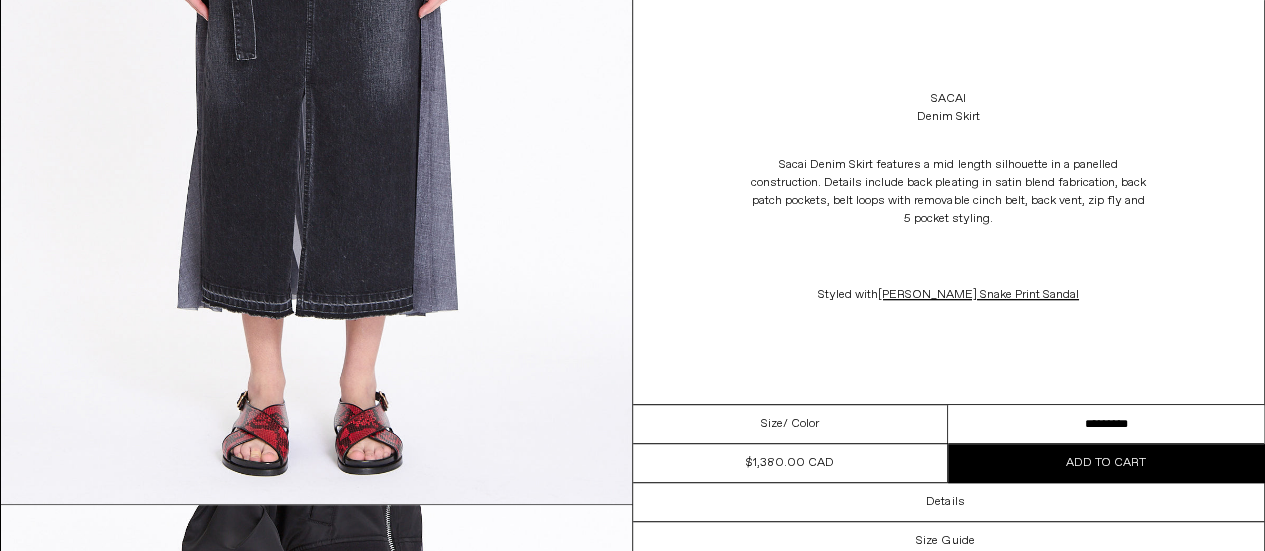 scroll, scrollTop: 0, scrollLeft: 0, axis: both 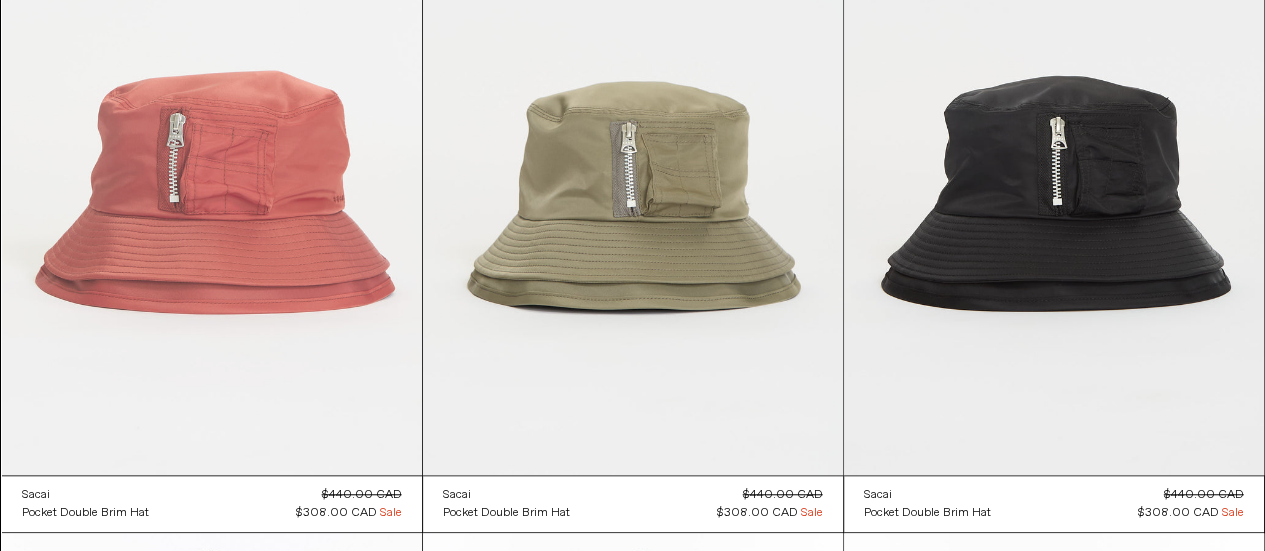 click at bounding box center (212, 160) 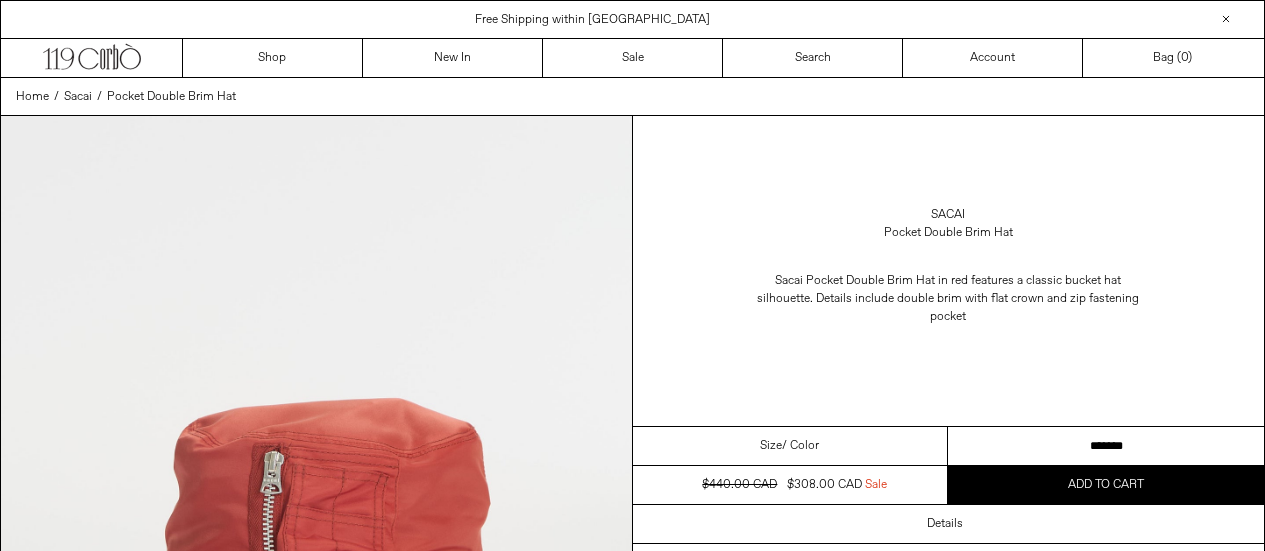 scroll, scrollTop: 0, scrollLeft: 0, axis: both 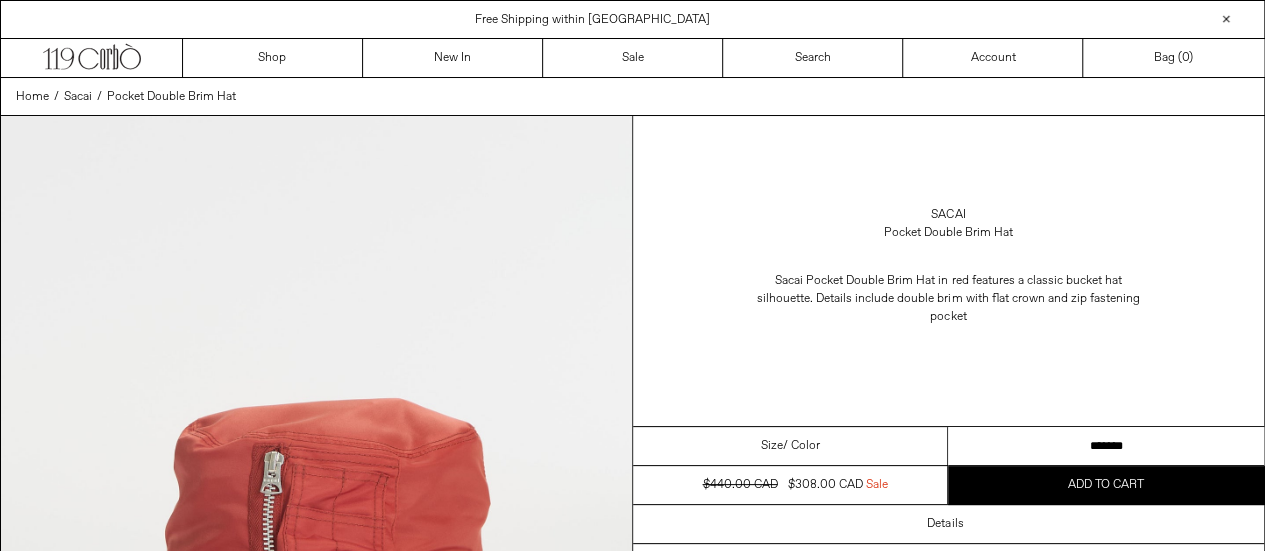 drag, startPoint x: 1114, startPoint y: 441, endPoint x: 1171, endPoint y: 389, distance: 77.155685 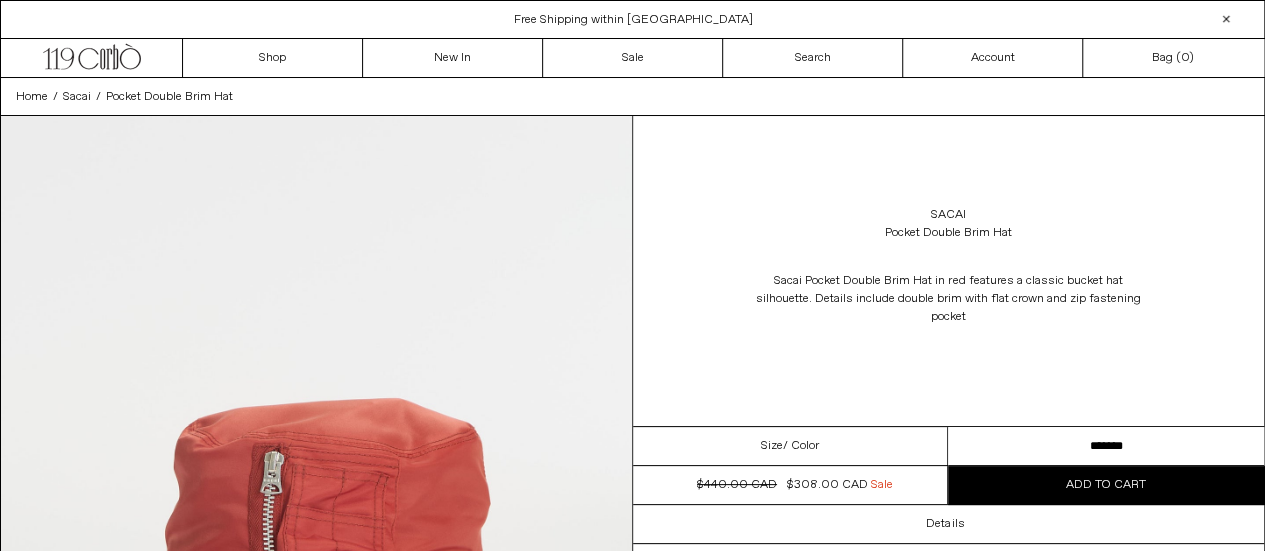 scroll, scrollTop: 0, scrollLeft: 0, axis: both 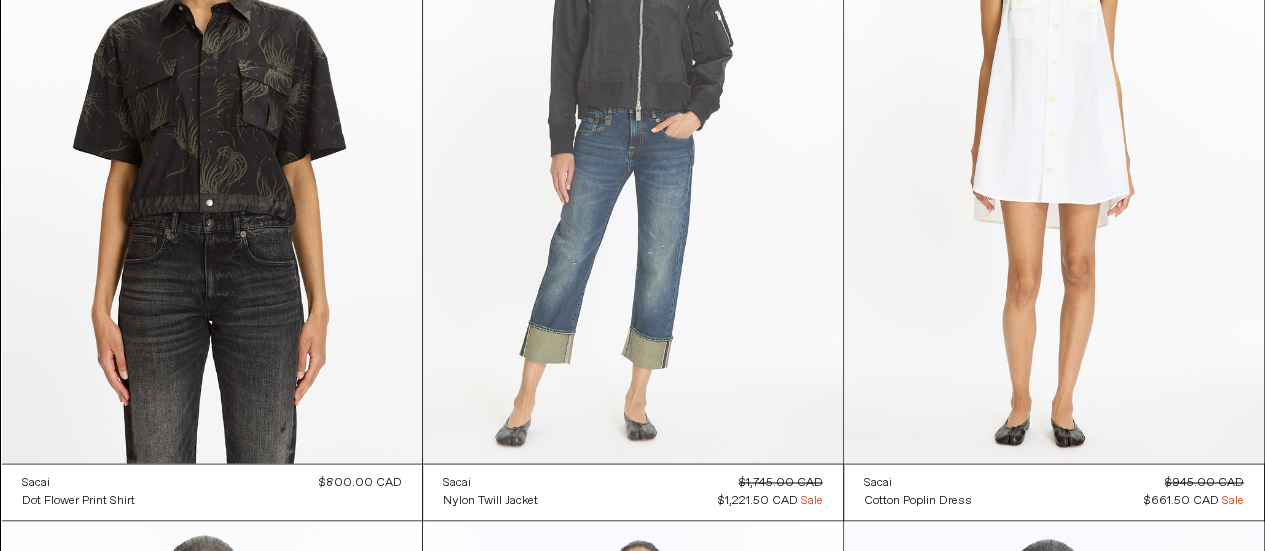 click at bounding box center (633, 148) 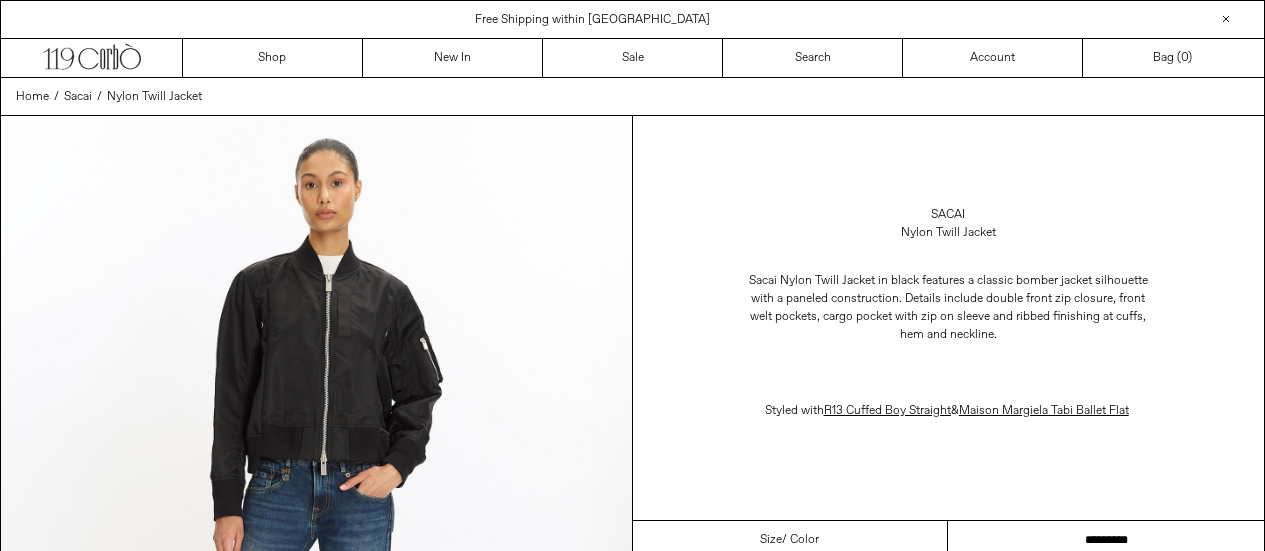 scroll, scrollTop: 0, scrollLeft: 0, axis: both 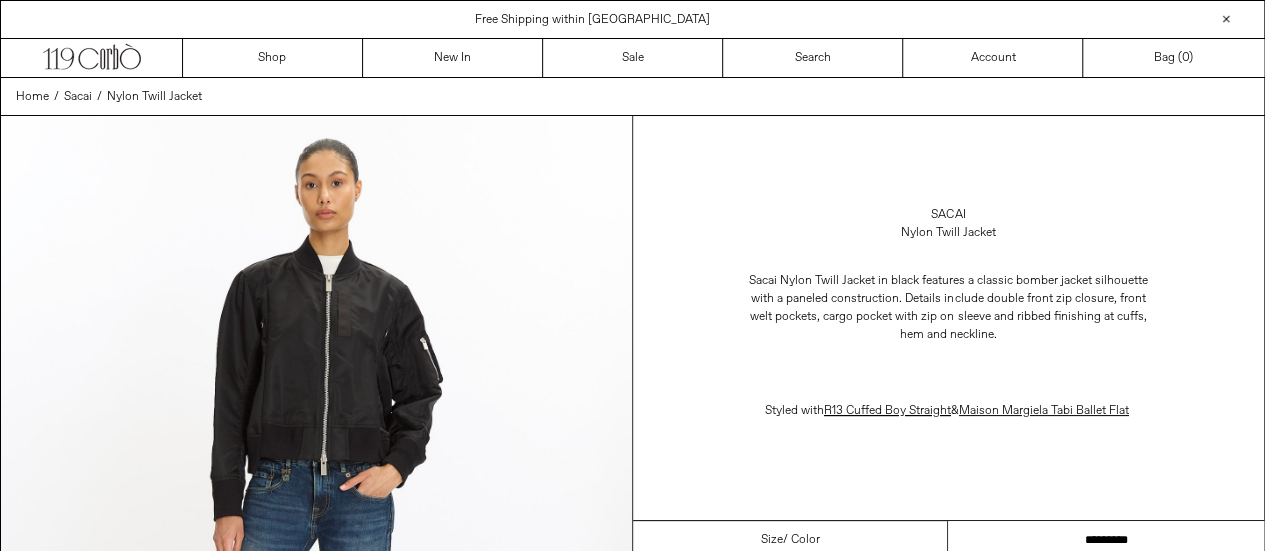 click on "**********" at bounding box center [1106, 540] 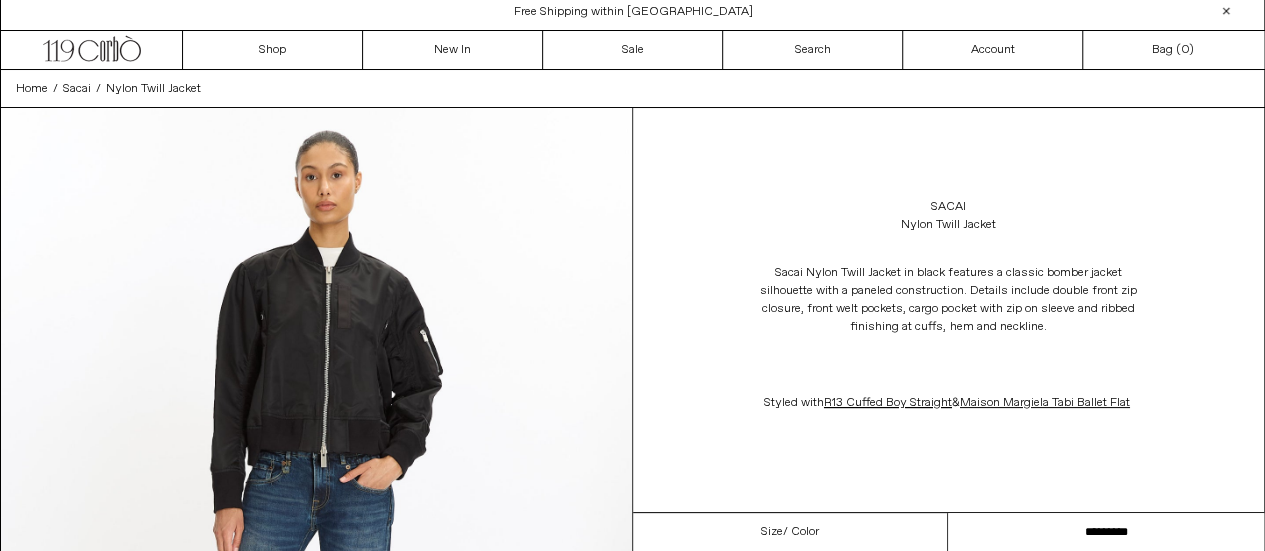 scroll, scrollTop: 0, scrollLeft: 0, axis: both 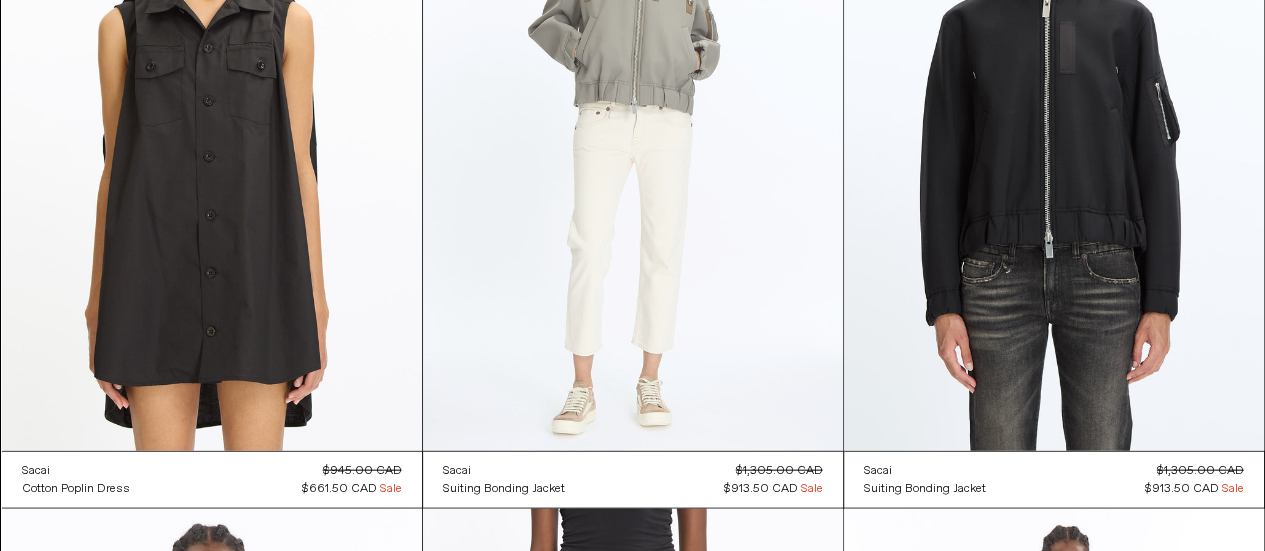 click at bounding box center [633, 136] 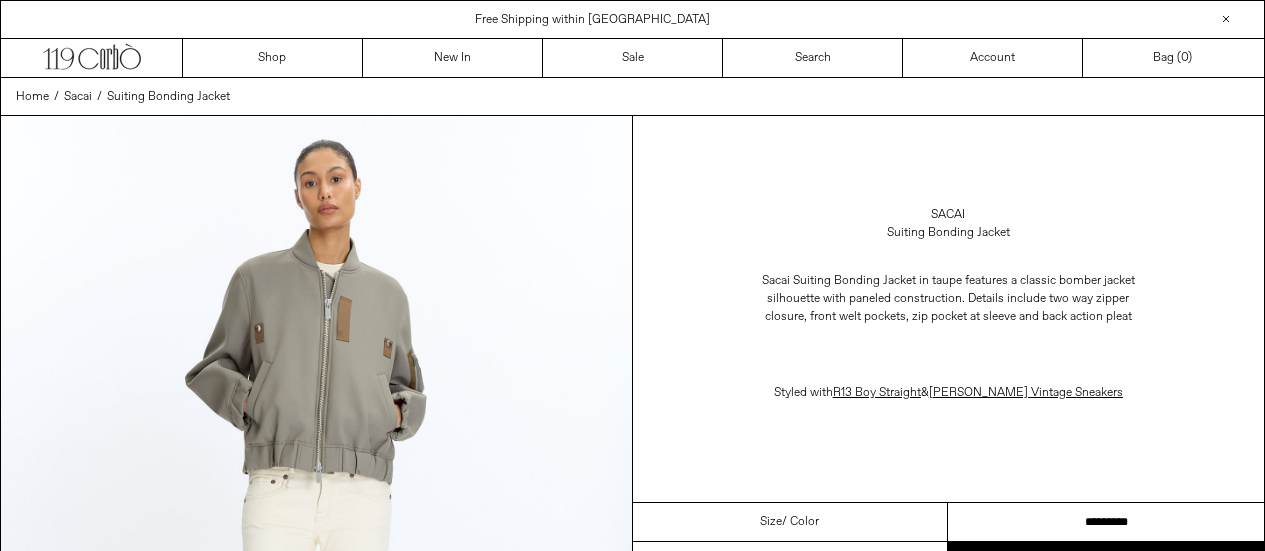 scroll, scrollTop: 0, scrollLeft: 0, axis: both 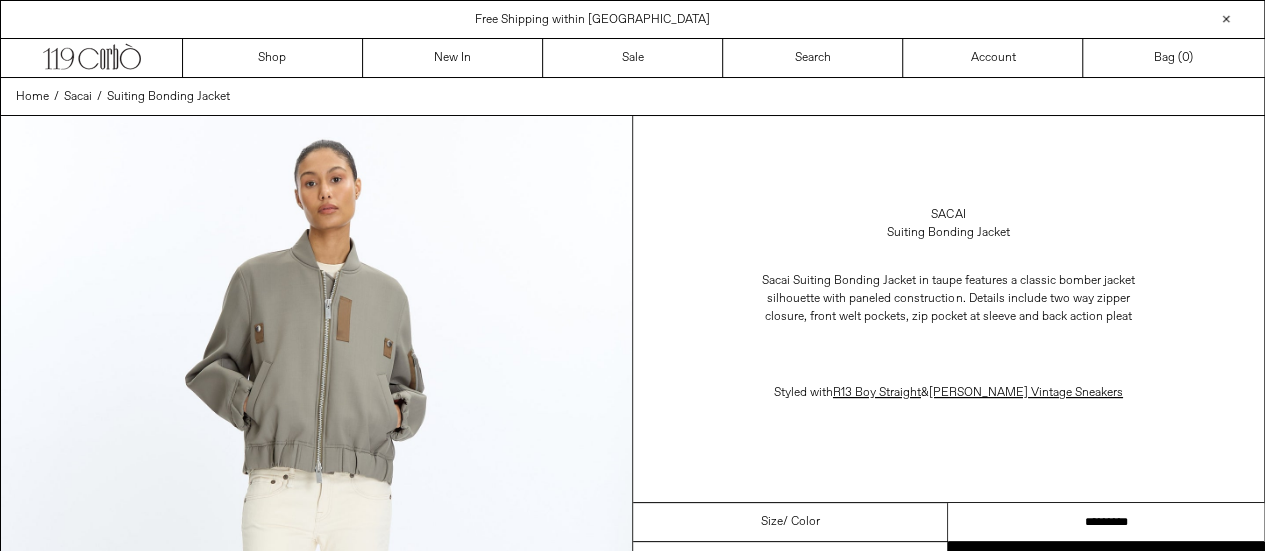 click on "*********
*********
*********" at bounding box center [1106, 522] 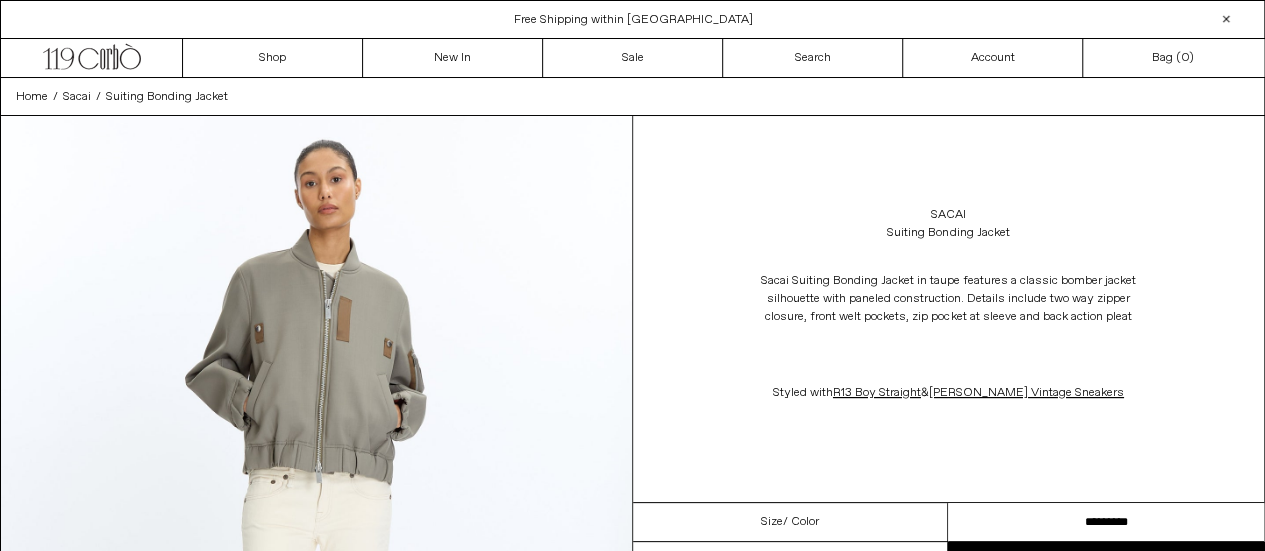 scroll, scrollTop: 0, scrollLeft: 0, axis: both 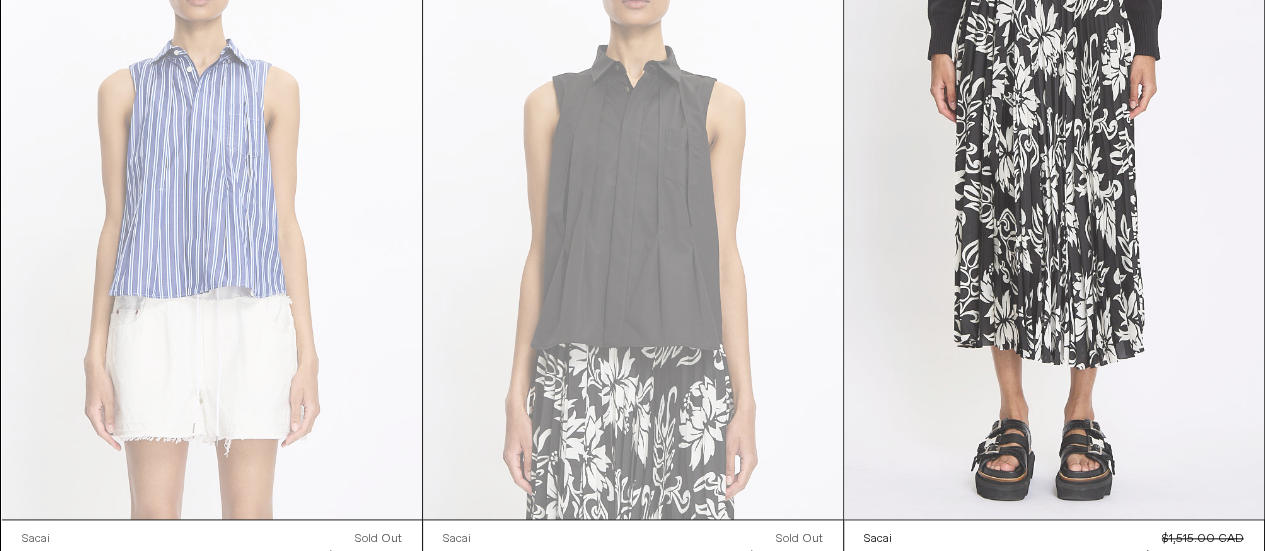 click at bounding box center [1054, 204] 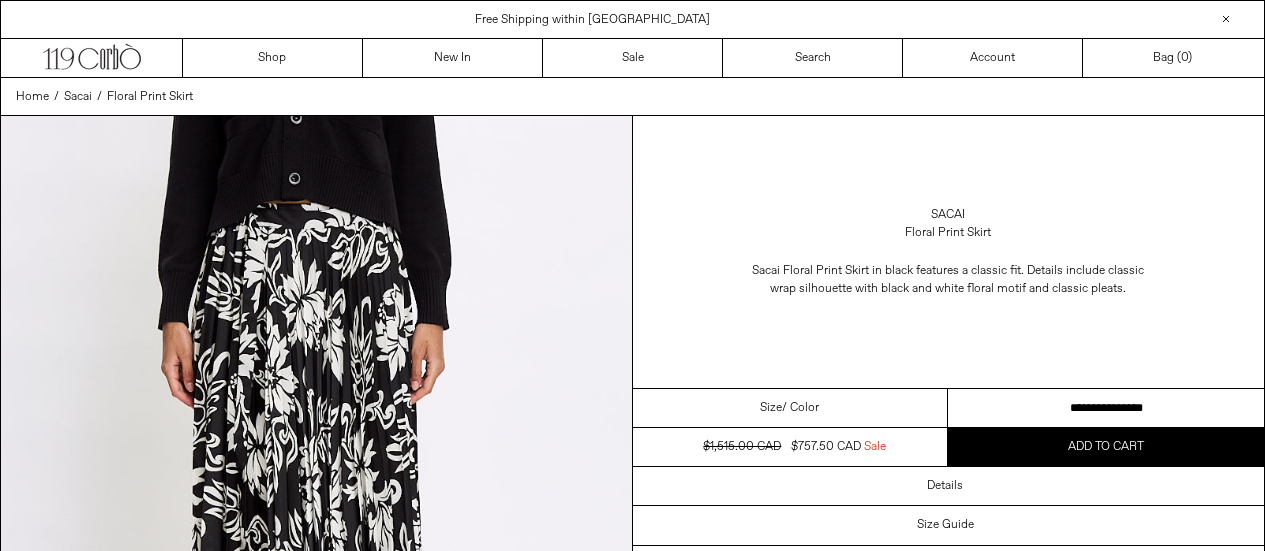 scroll, scrollTop: 0, scrollLeft: 0, axis: both 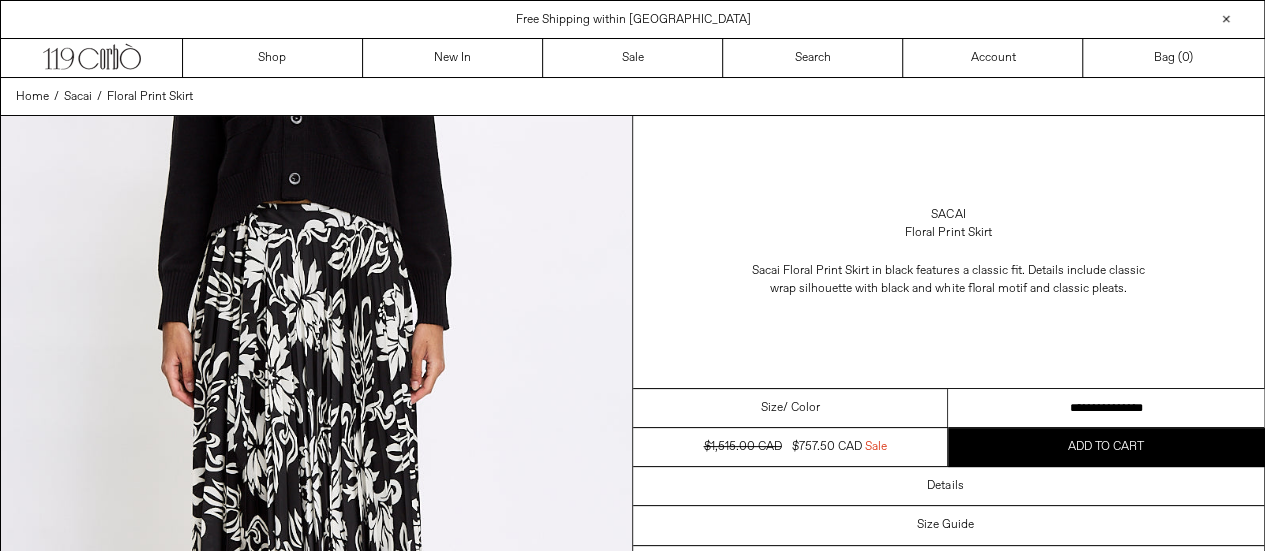 drag, startPoint x: 1062, startPoint y: 405, endPoint x: 1232, endPoint y: 358, distance: 176.37744 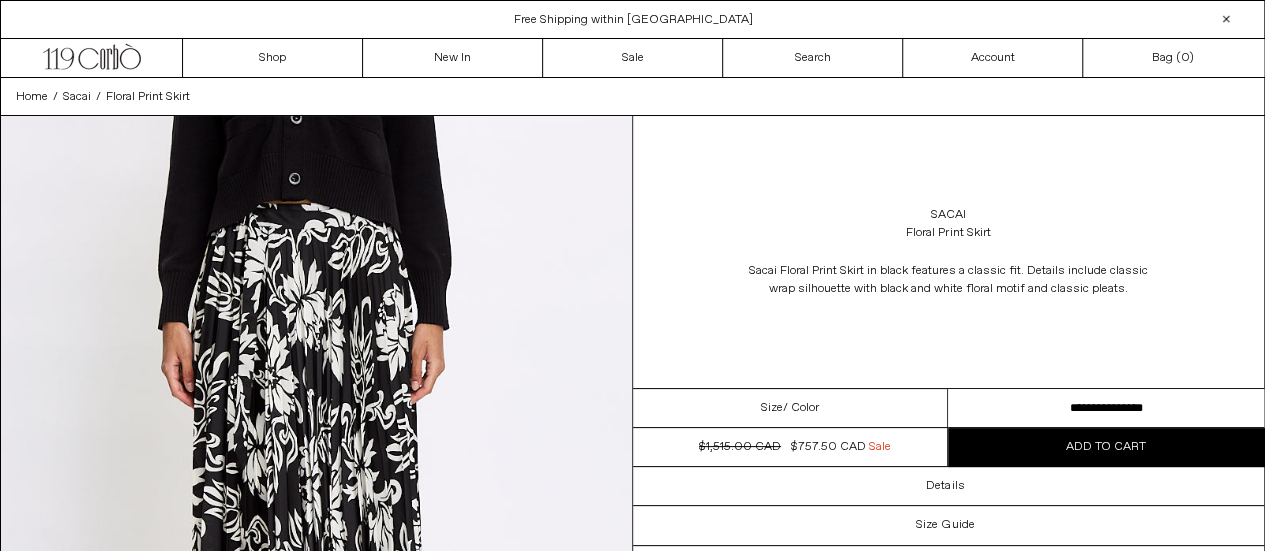scroll, scrollTop: 0, scrollLeft: 0, axis: both 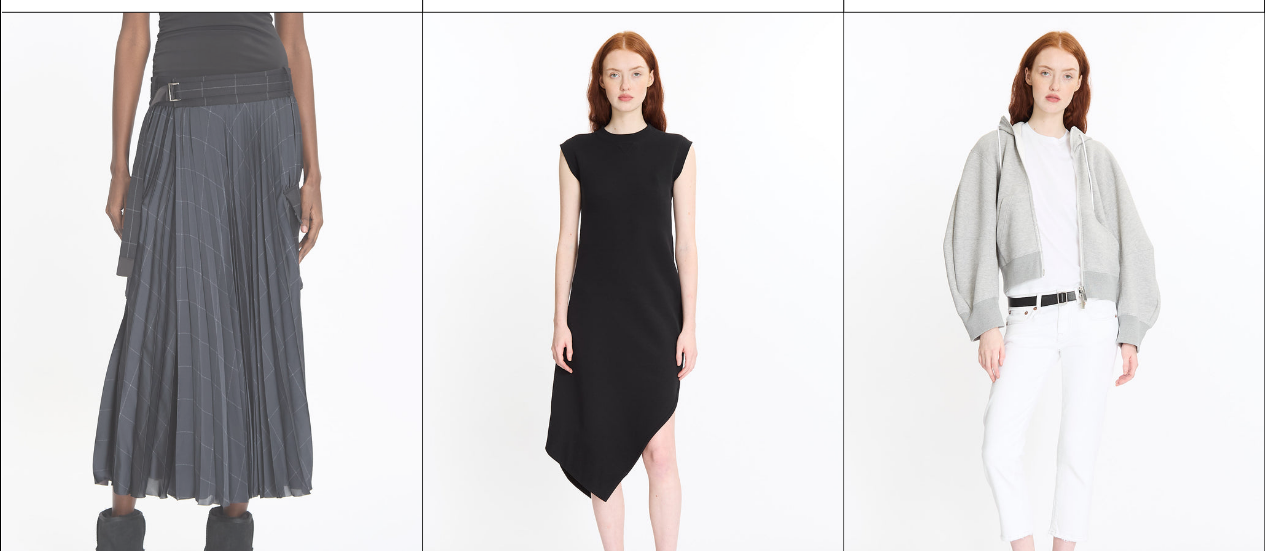 click at bounding box center (212, 328) 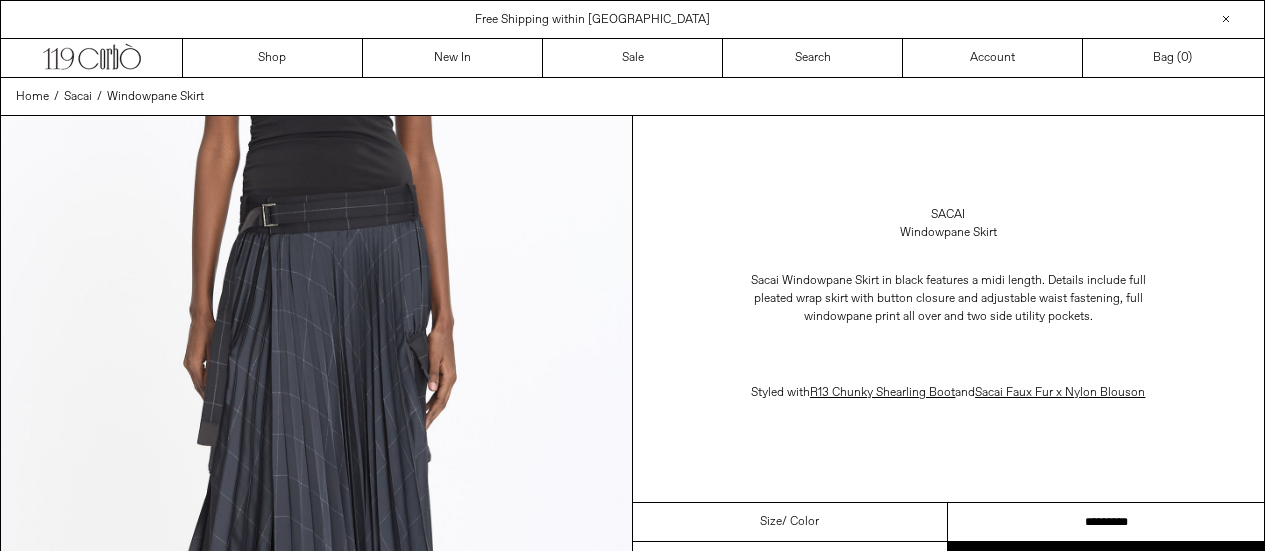 scroll, scrollTop: 0, scrollLeft: 0, axis: both 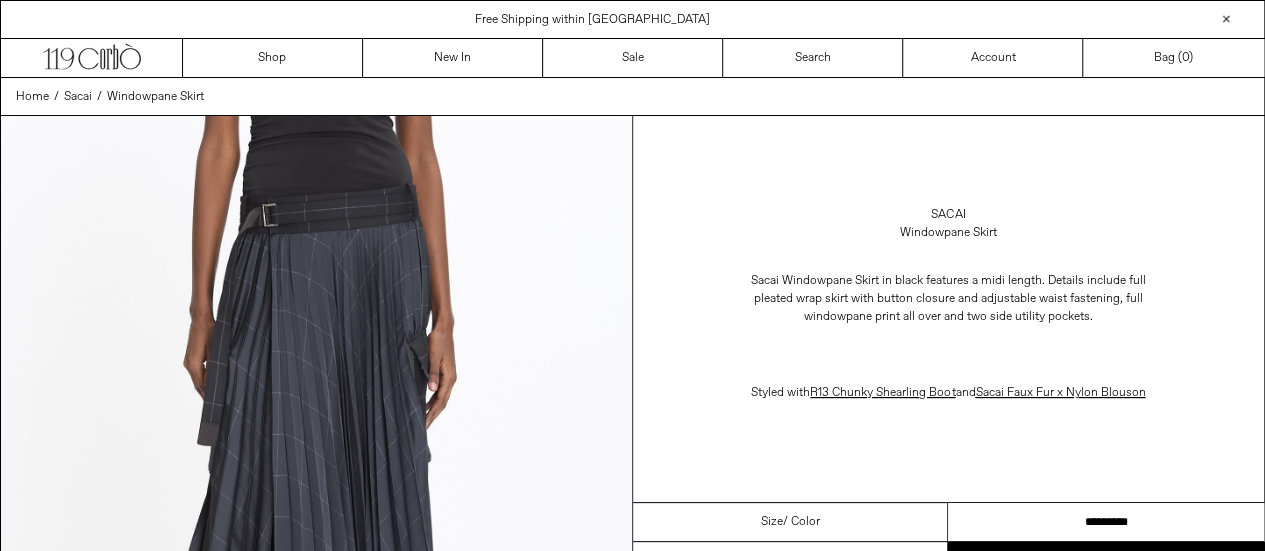 drag, startPoint x: 1064, startPoint y: 529, endPoint x: 1279, endPoint y: 501, distance: 216.81558 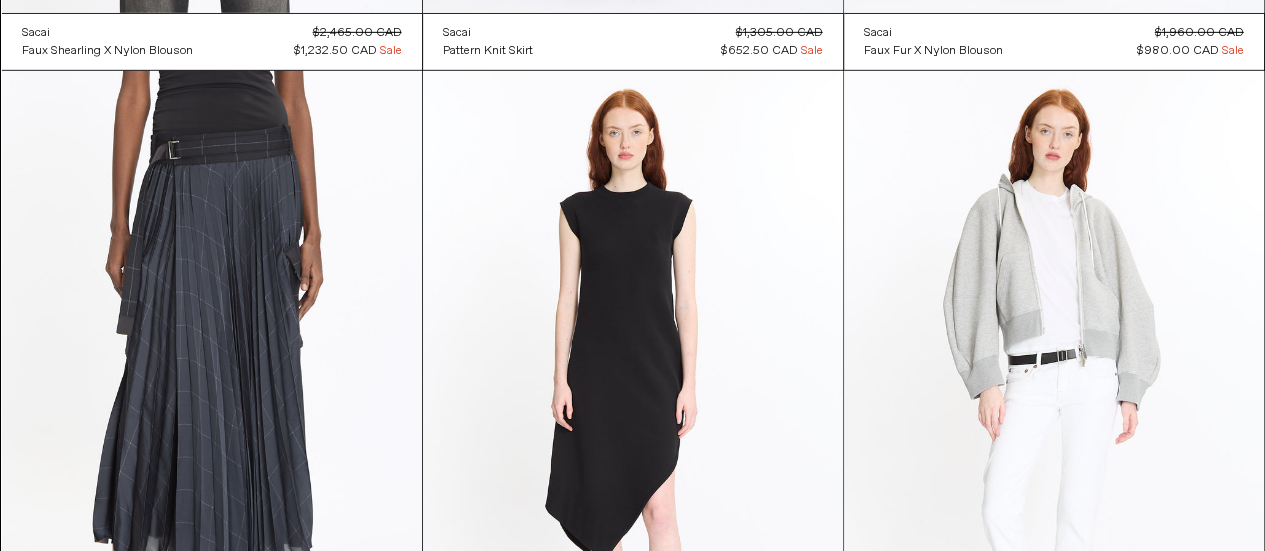 scroll, scrollTop: 7284, scrollLeft: 0, axis: vertical 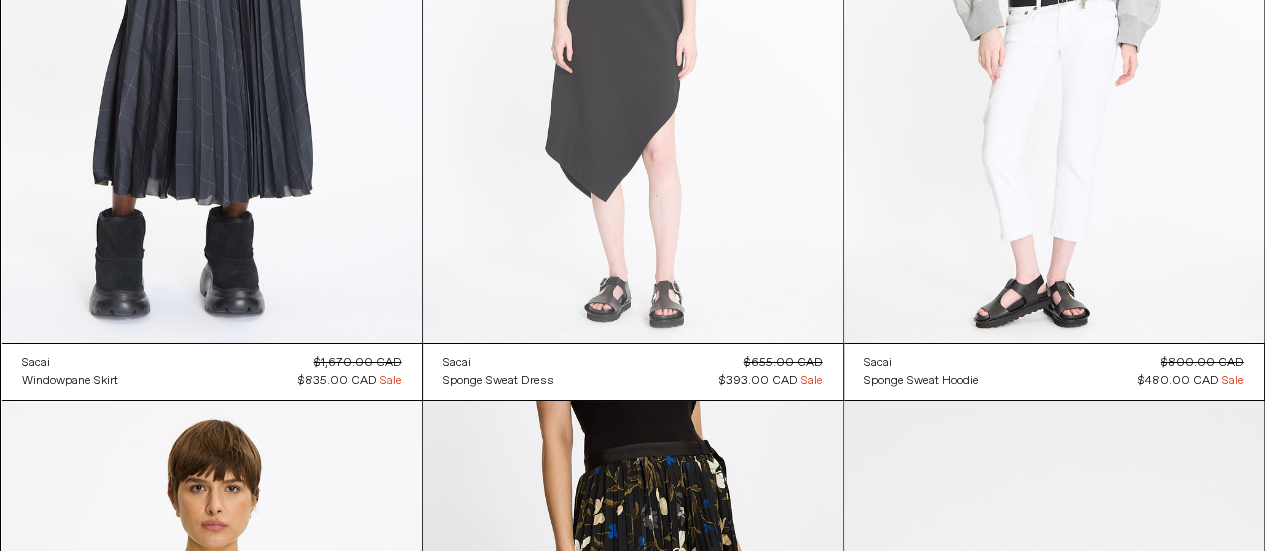 click at bounding box center [633, 28] 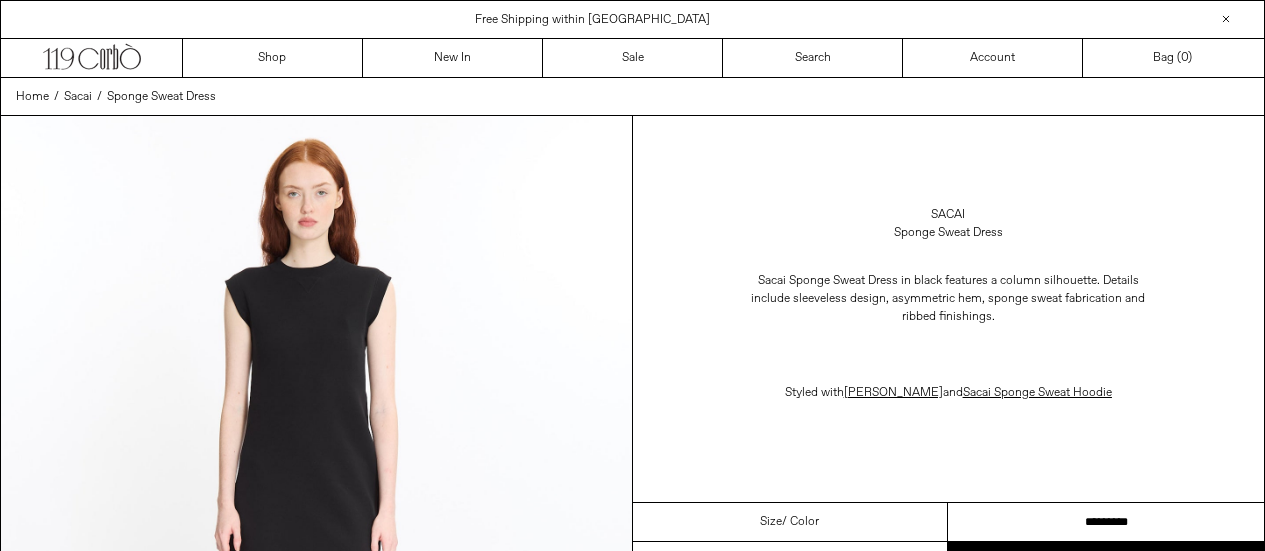 scroll, scrollTop: 0, scrollLeft: 0, axis: both 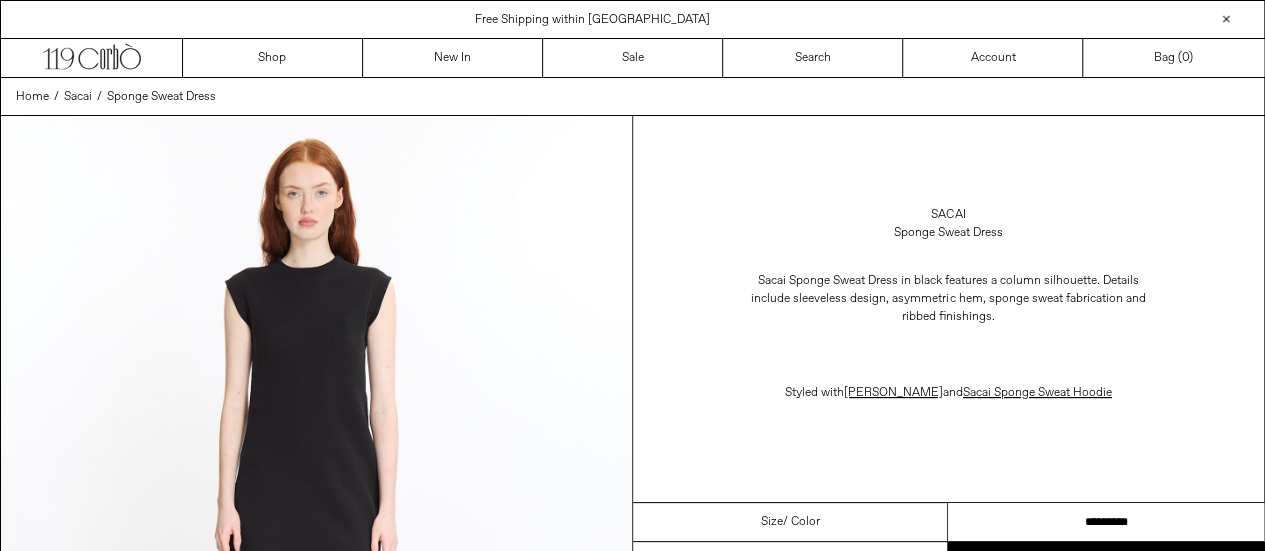 drag, startPoint x: 1159, startPoint y: 523, endPoint x: 1279, endPoint y: 489, distance: 124.723694 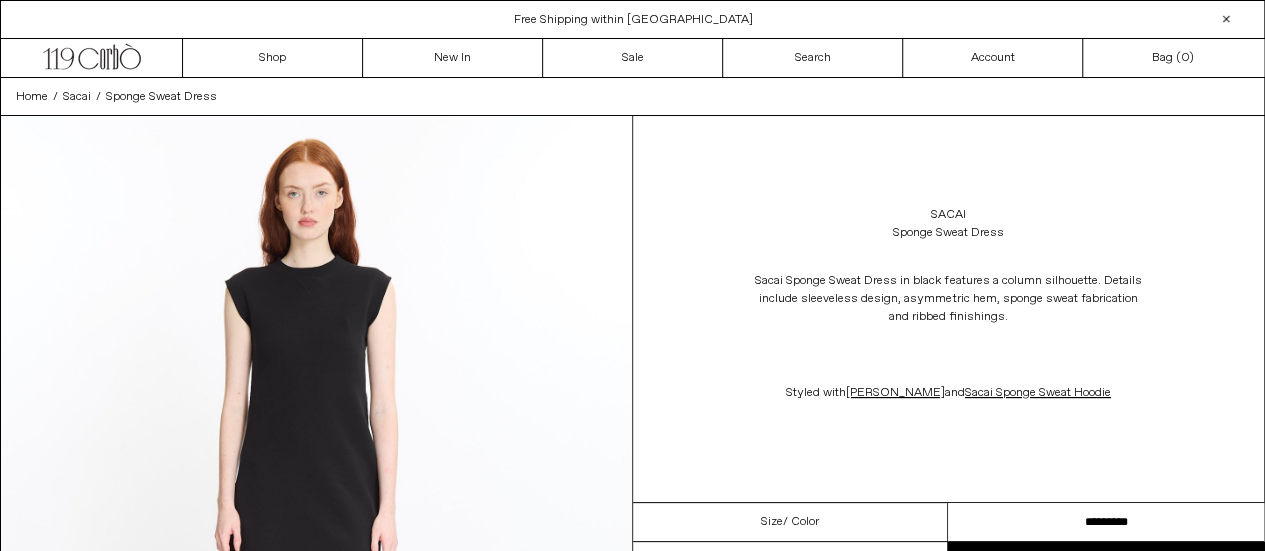 scroll, scrollTop: 0, scrollLeft: 0, axis: both 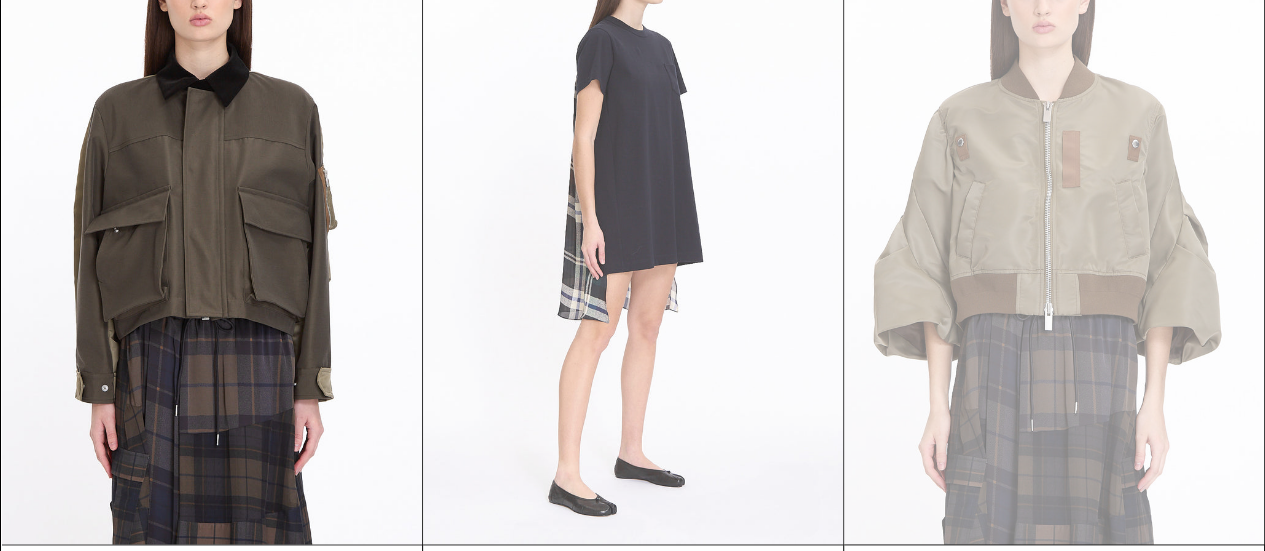 click at bounding box center [633, 229] 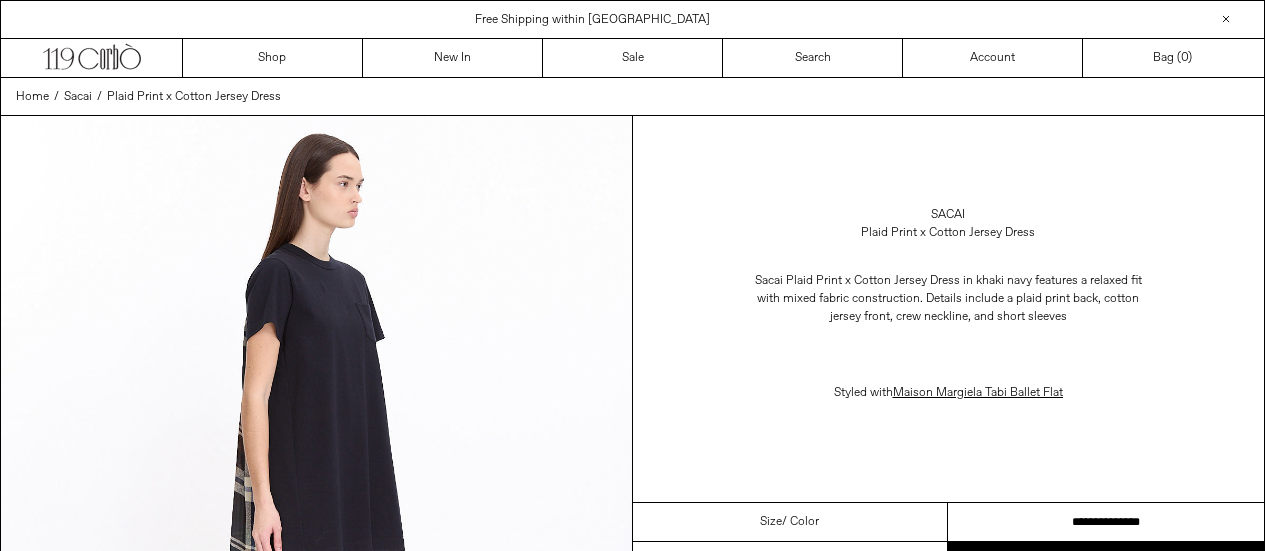 scroll, scrollTop: 0, scrollLeft: 0, axis: both 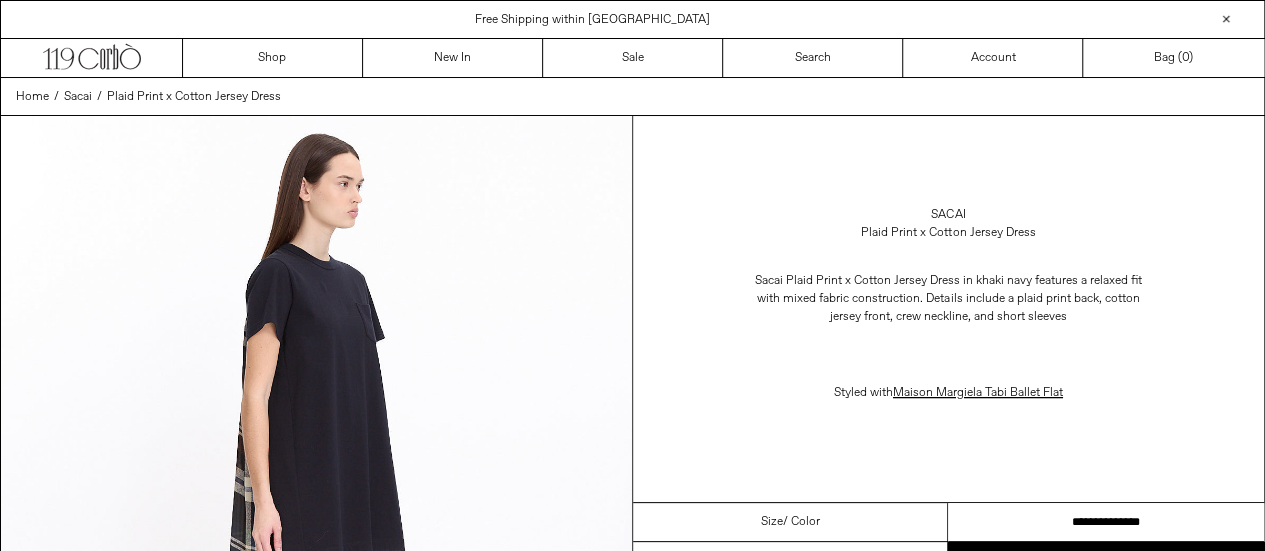 click on "**********" at bounding box center (1106, 522) 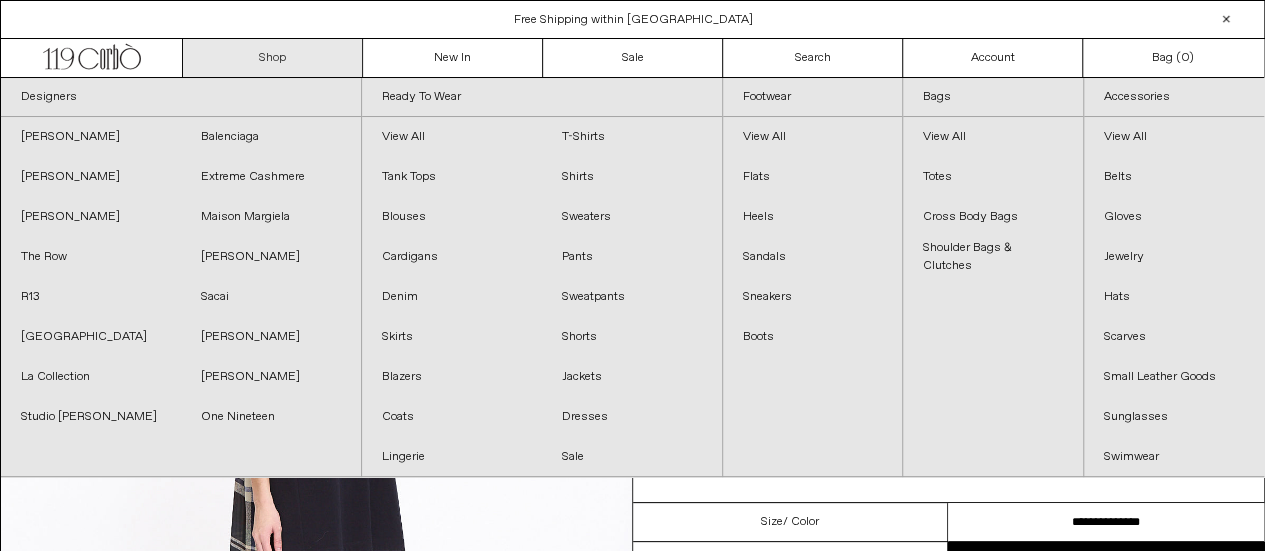 scroll, scrollTop: 0, scrollLeft: 0, axis: both 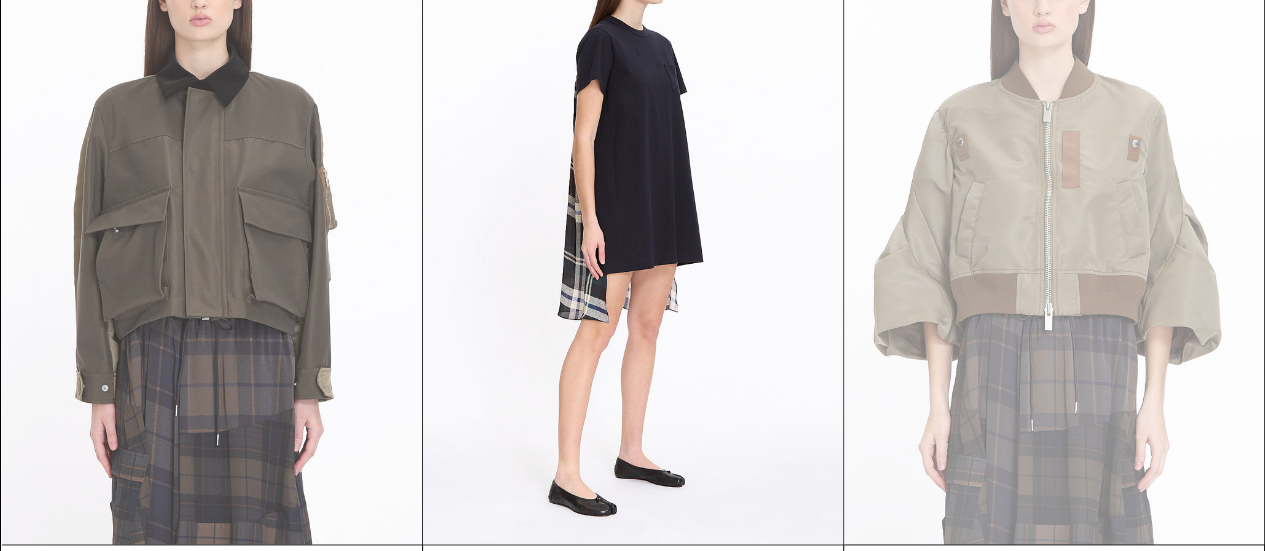 click at bounding box center (212, 229) 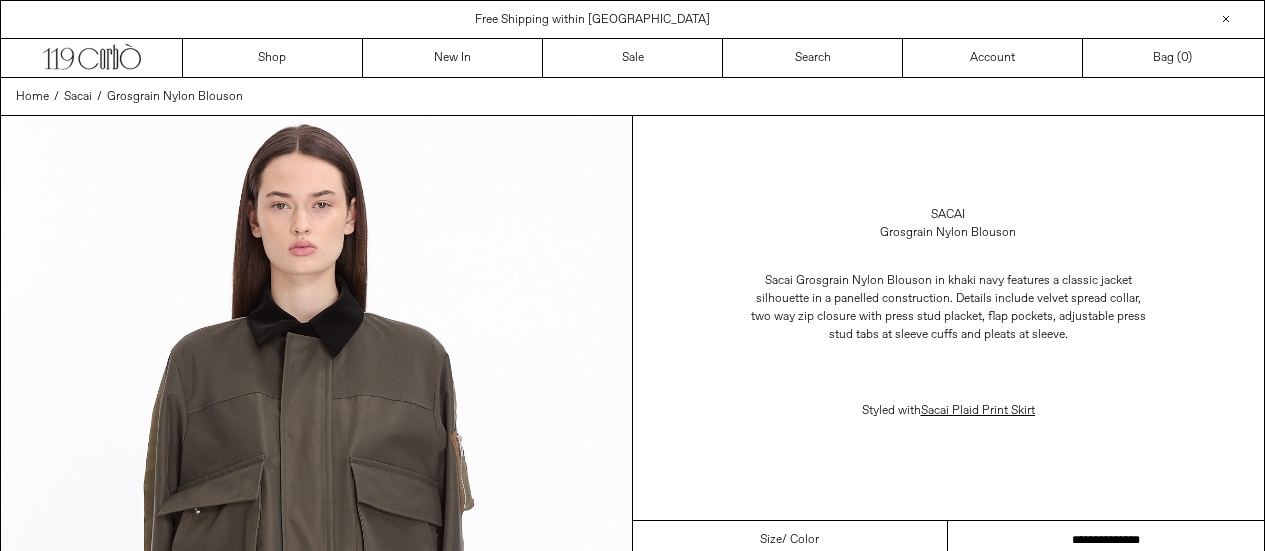 scroll, scrollTop: 0, scrollLeft: 0, axis: both 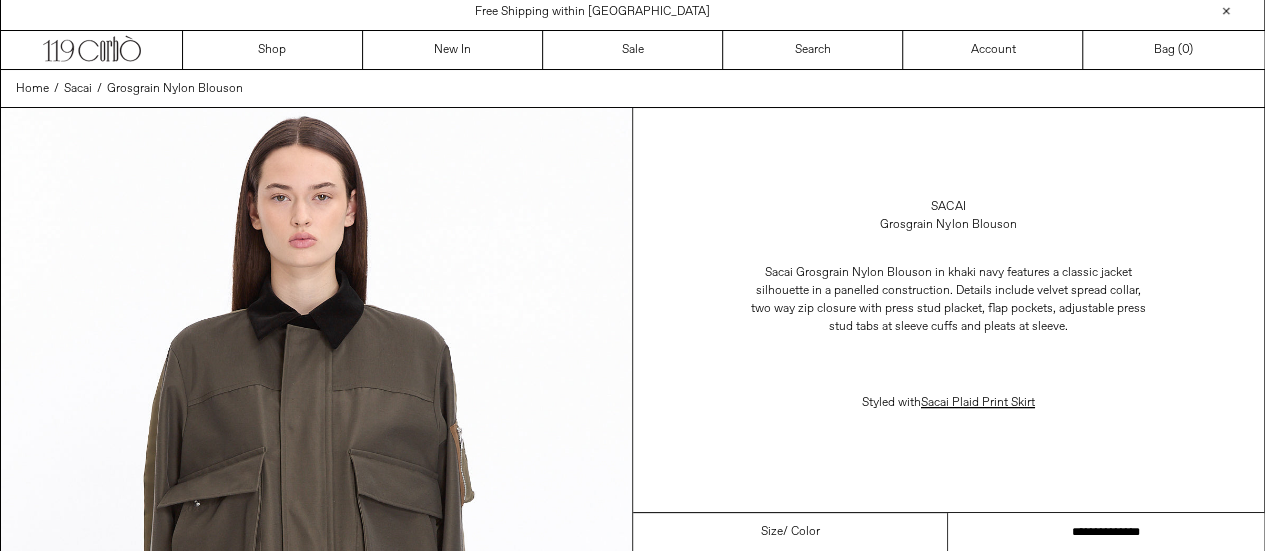 drag, startPoint x: 1162, startPoint y: 528, endPoint x: 1256, endPoint y: 525, distance: 94.04786 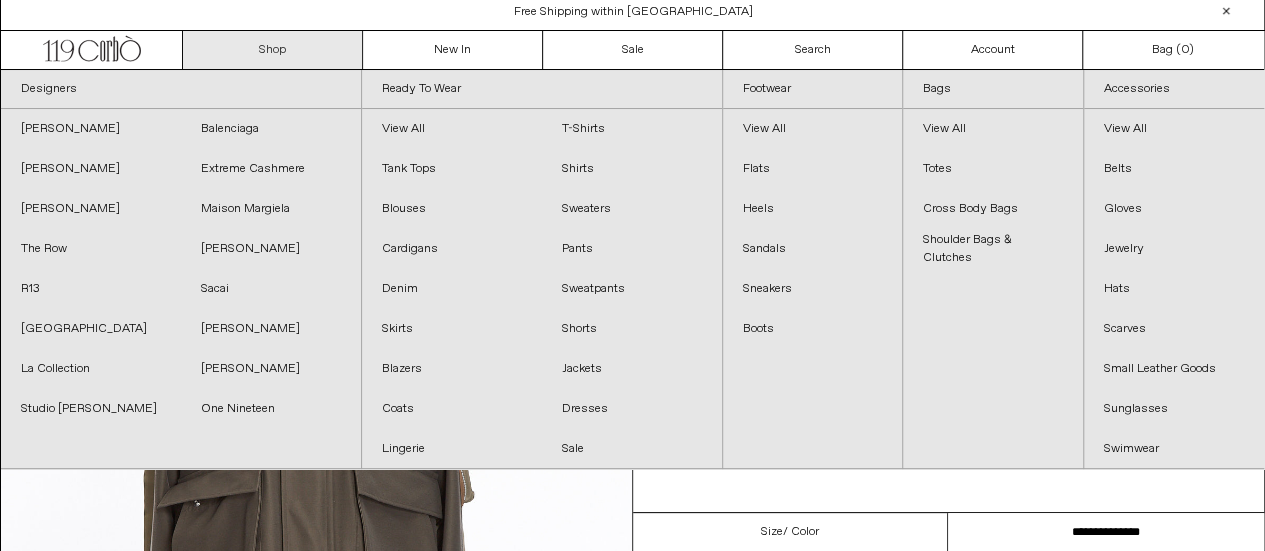scroll, scrollTop: 0, scrollLeft: 0, axis: both 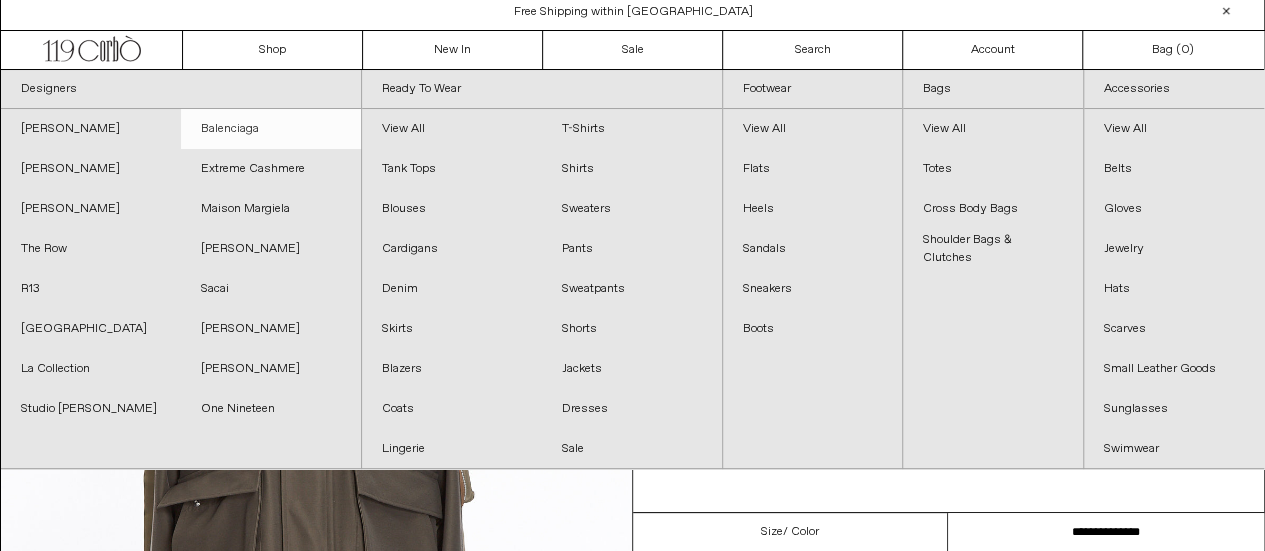click on "Balenciaga" at bounding box center (271, 129) 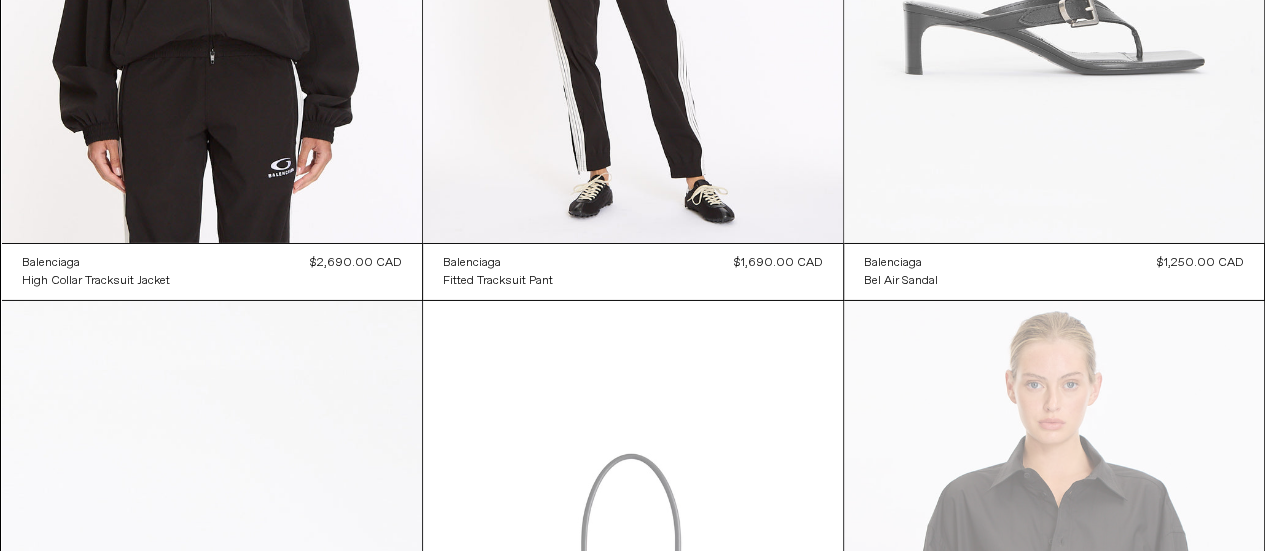 scroll, scrollTop: 3200, scrollLeft: 0, axis: vertical 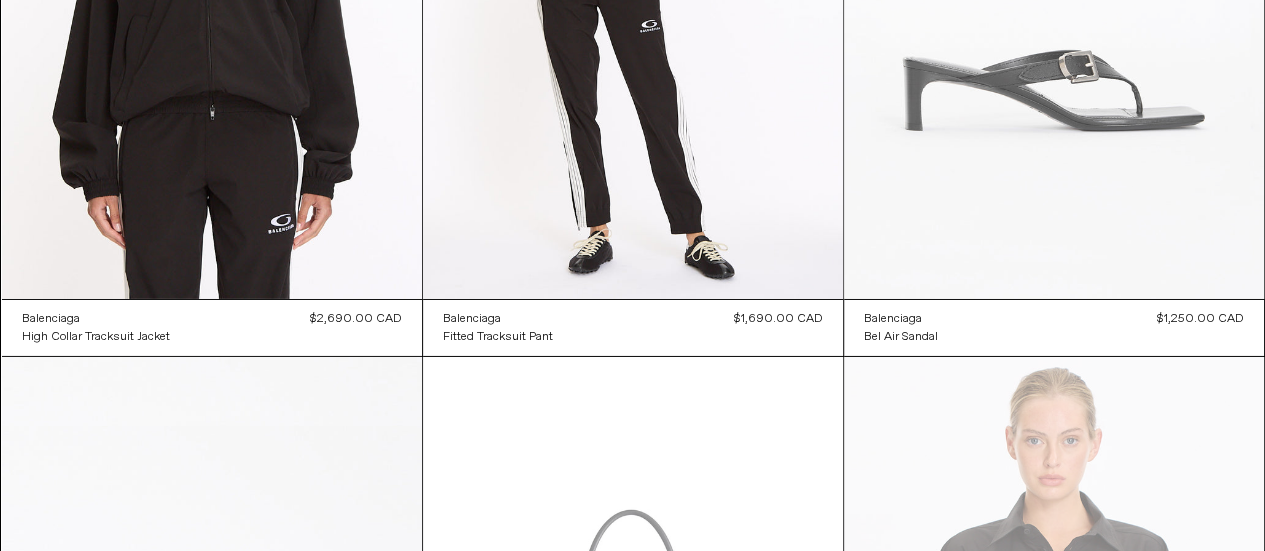 click at bounding box center [1054, -16] 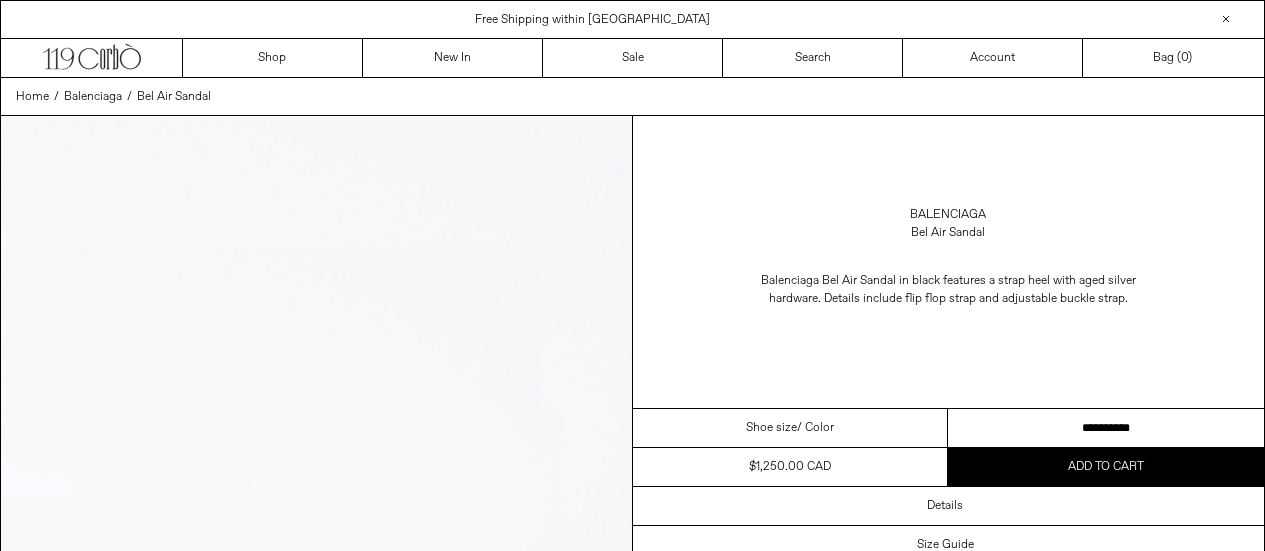 scroll, scrollTop: 0, scrollLeft: 0, axis: both 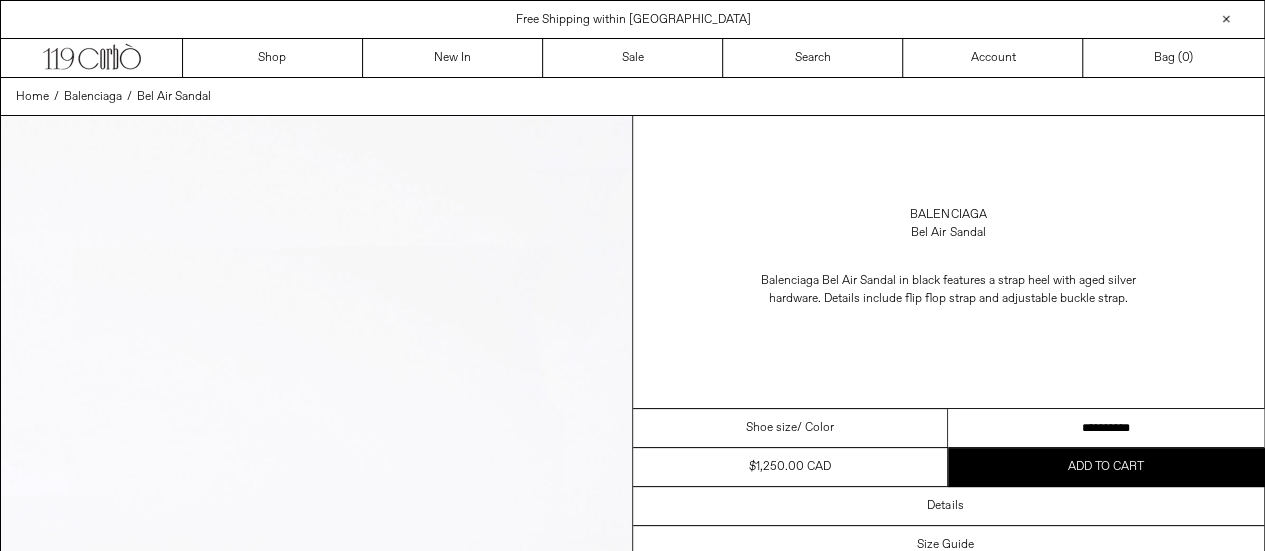 drag, startPoint x: 1044, startPoint y: 433, endPoint x: 1222, endPoint y: 425, distance: 178.17969 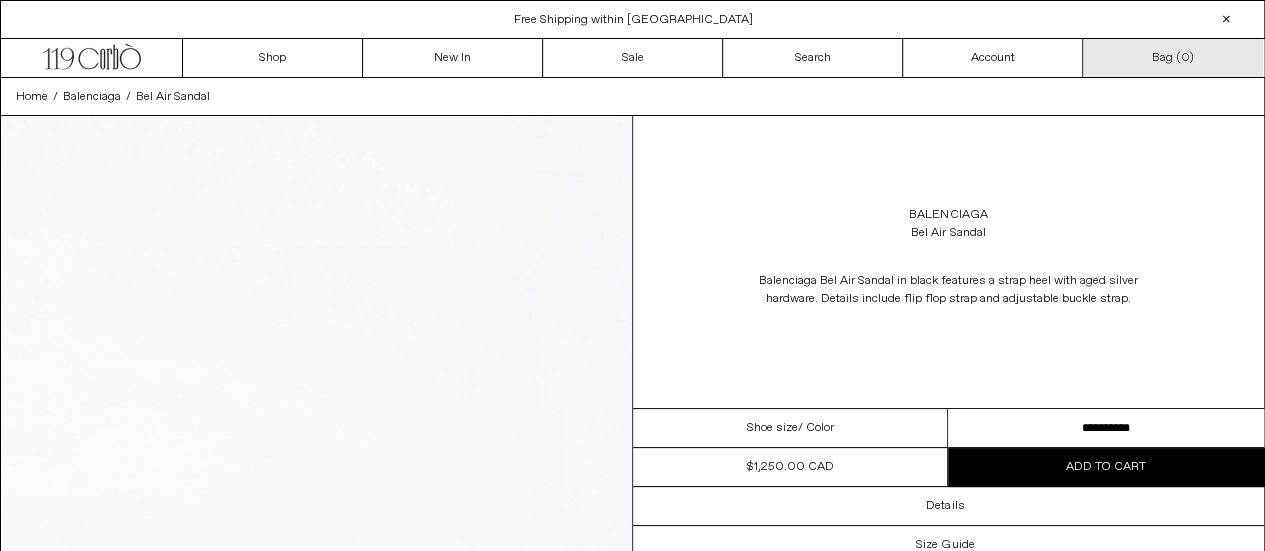 scroll, scrollTop: 0, scrollLeft: 0, axis: both 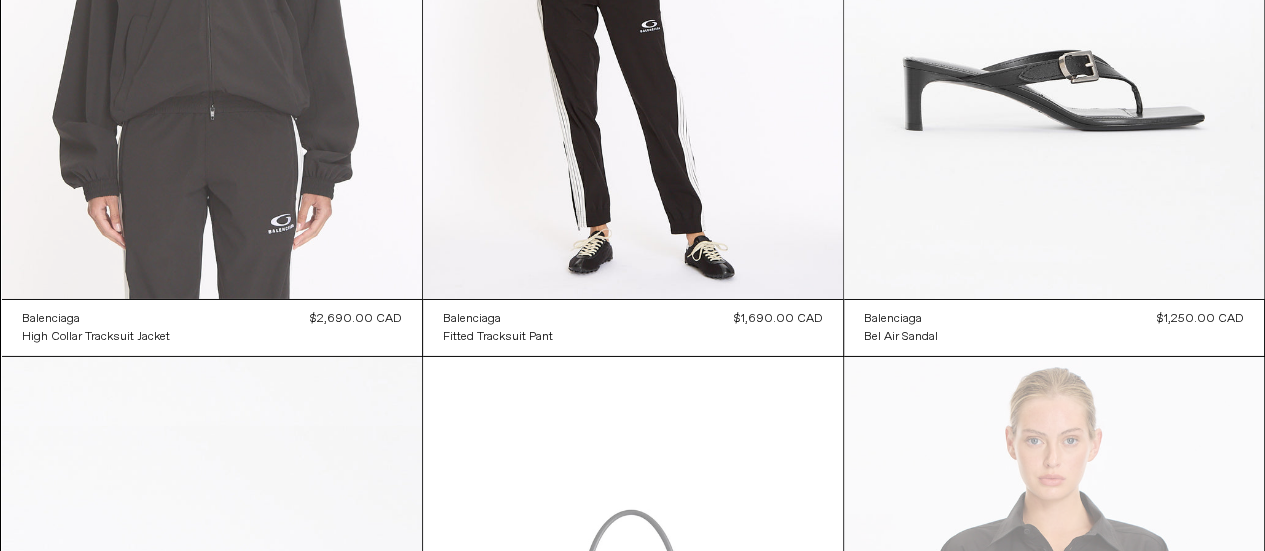 click at bounding box center [212, -16] 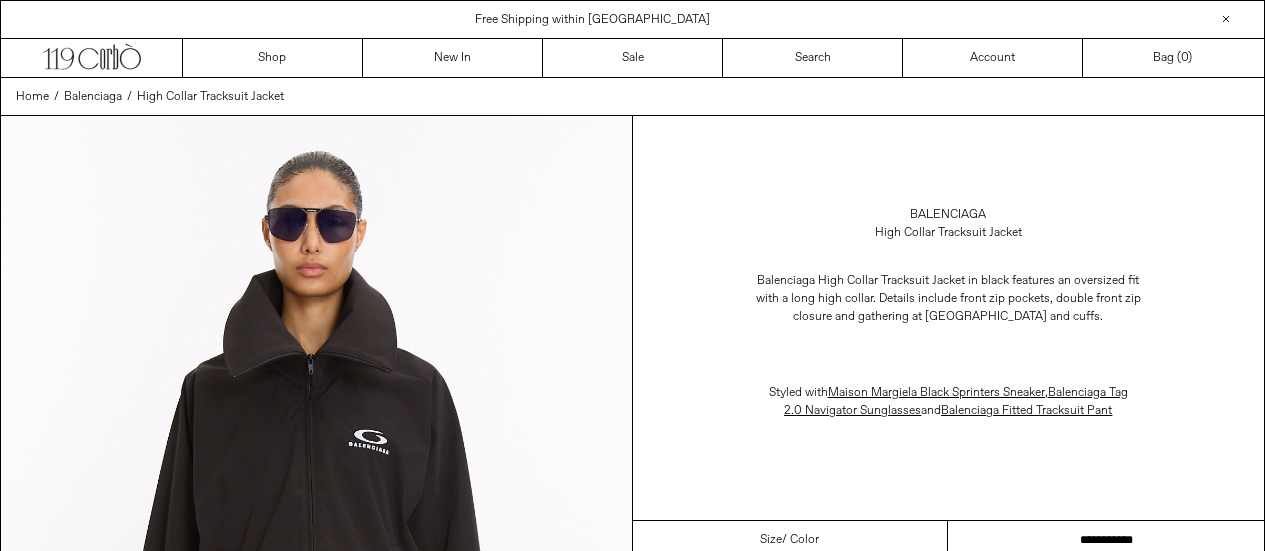 scroll, scrollTop: 0, scrollLeft: 0, axis: both 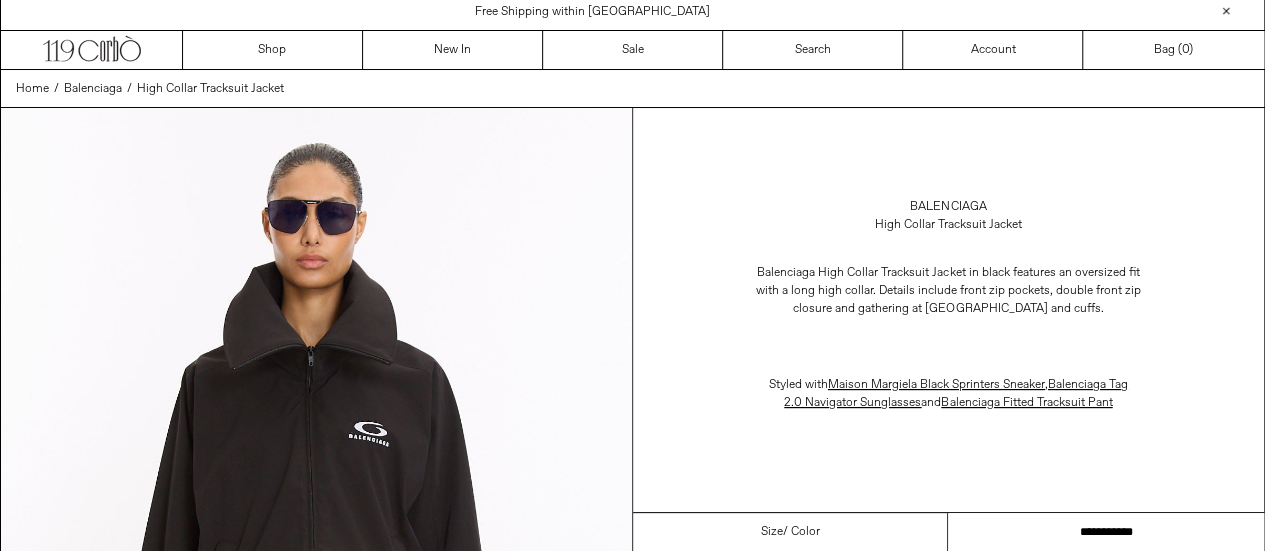drag, startPoint x: 1120, startPoint y: 527, endPoint x: 1279, endPoint y: 465, distance: 170.66048 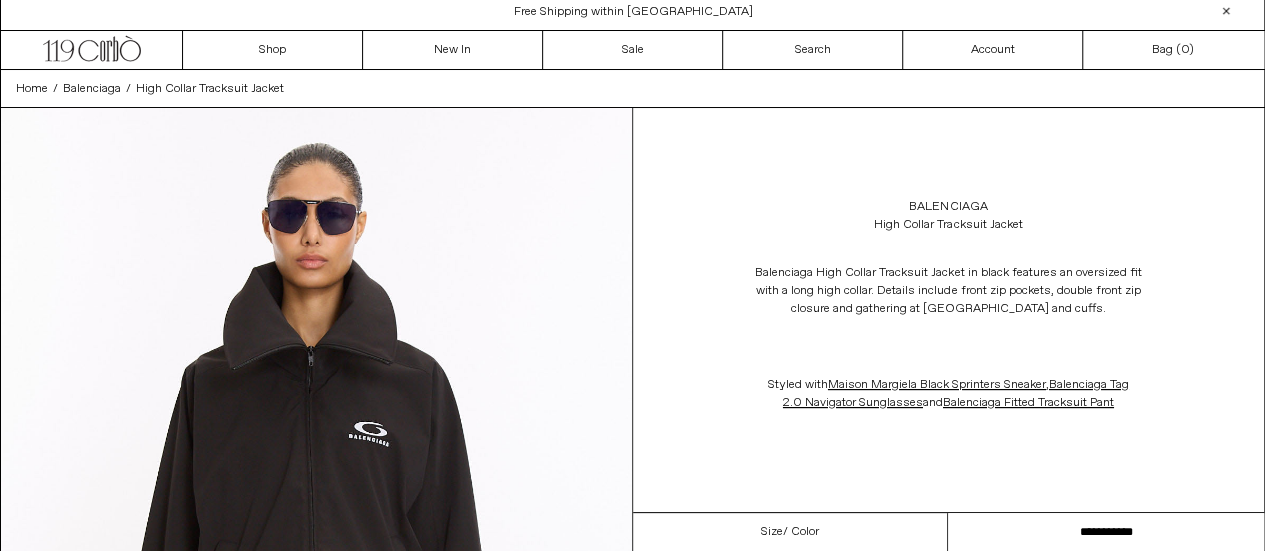 scroll, scrollTop: 0, scrollLeft: 0, axis: both 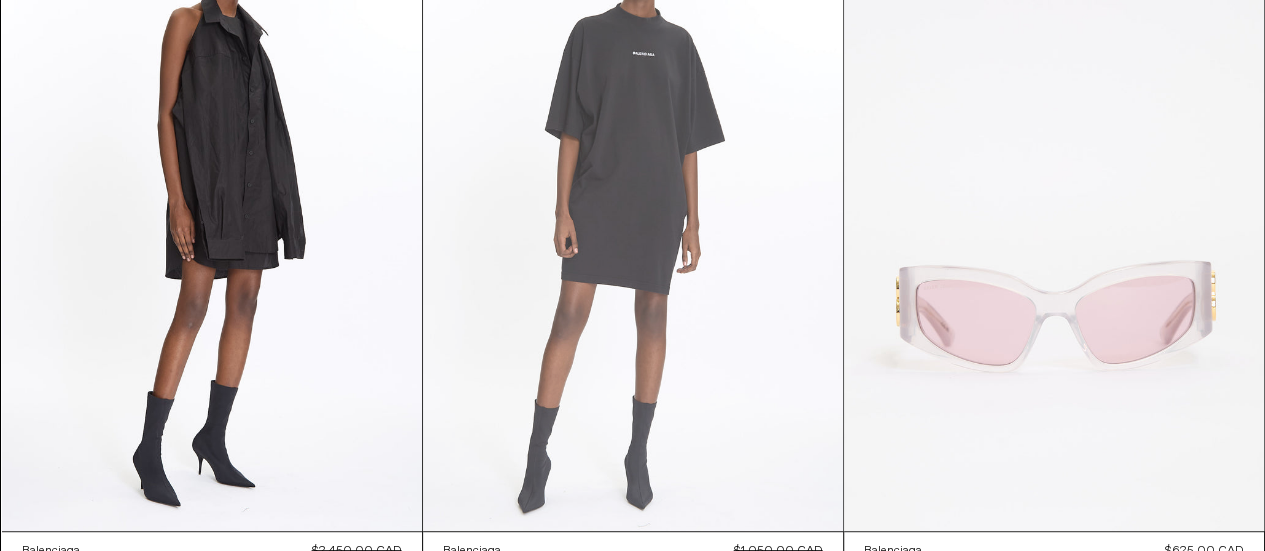 click at bounding box center [633, 216] 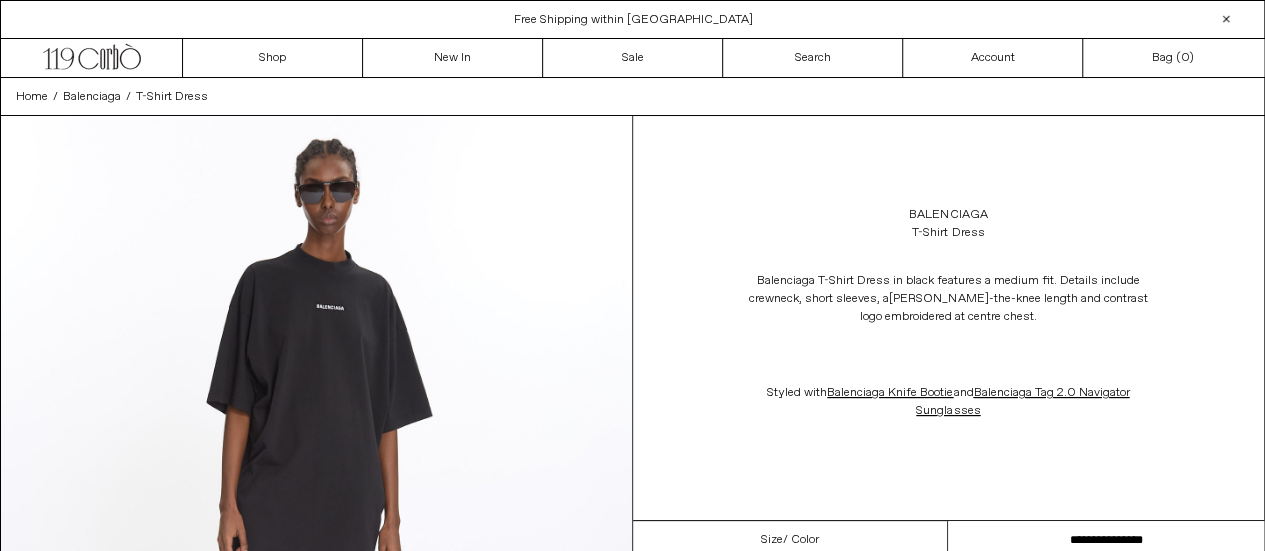 scroll, scrollTop: 0, scrollLeft: 0, axis: both 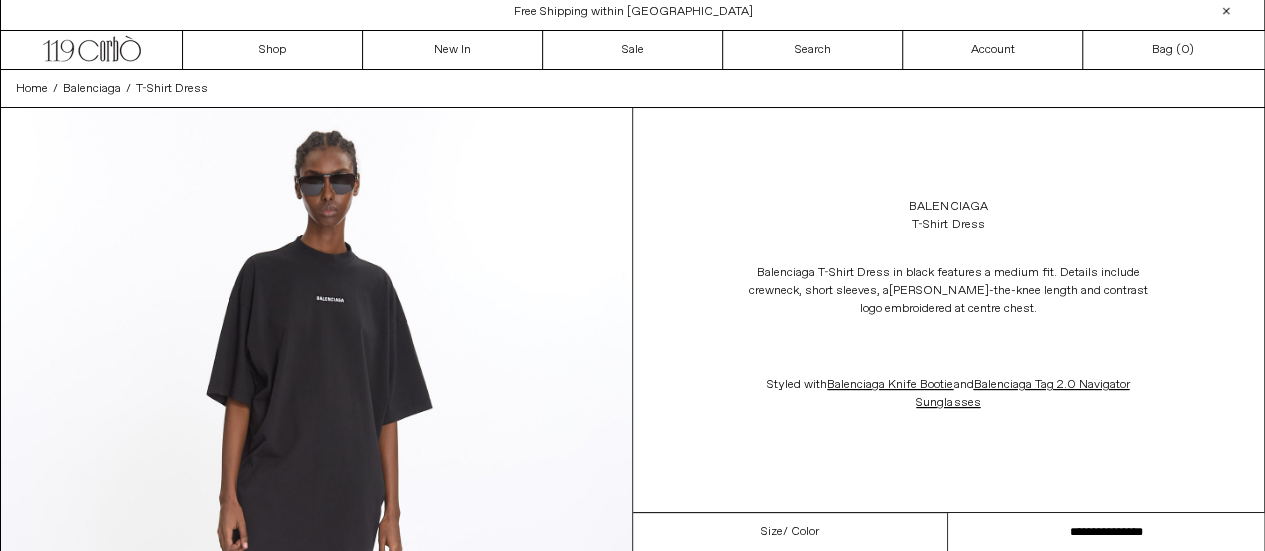 drag, startPoint x: 1081, startPoint y: 539, endPoint x: 1199, endPoint y: 512, distance: 121.049576 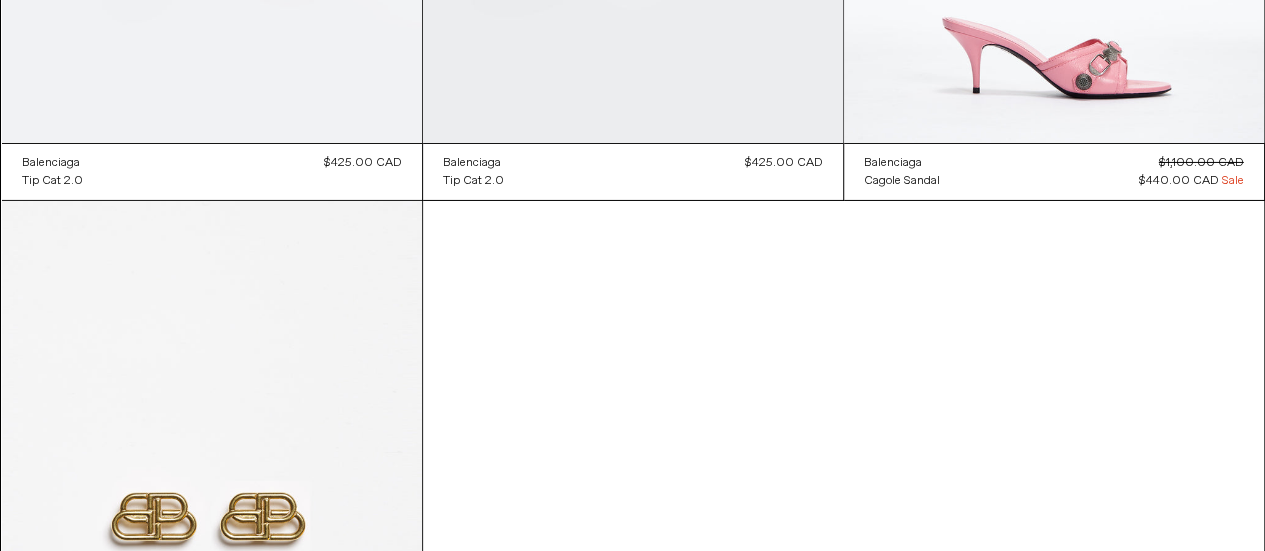 scroll, scrollTop: 18892, scrollLeft: 0, axis: vertical 